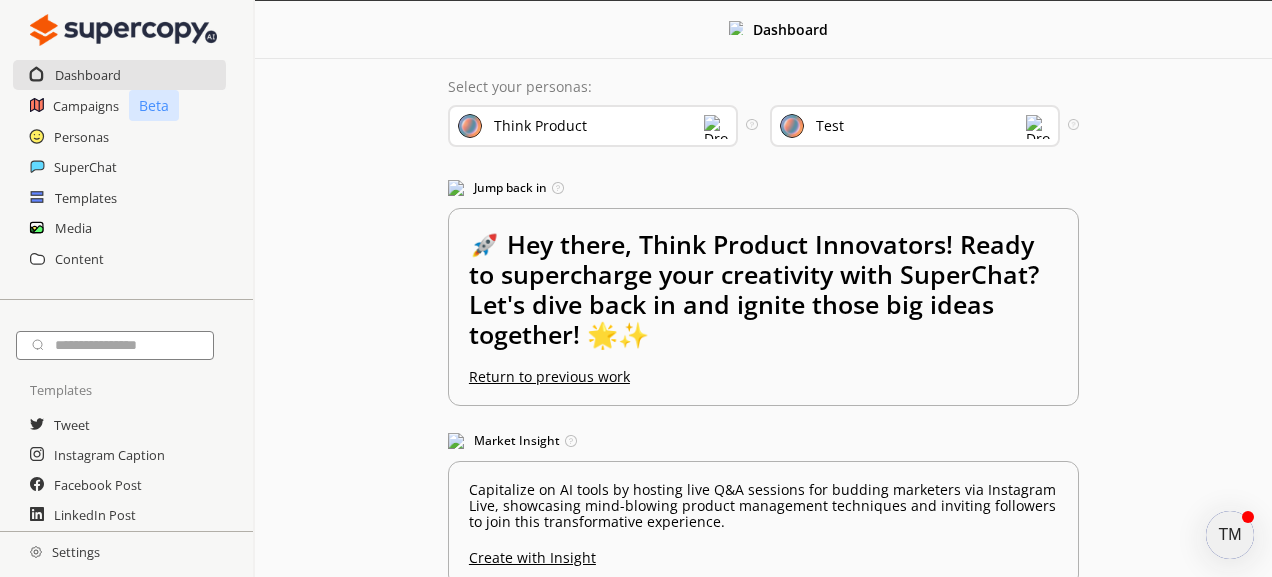 scroll, scrollTop: 0, scrollLeft: 0, axis: both 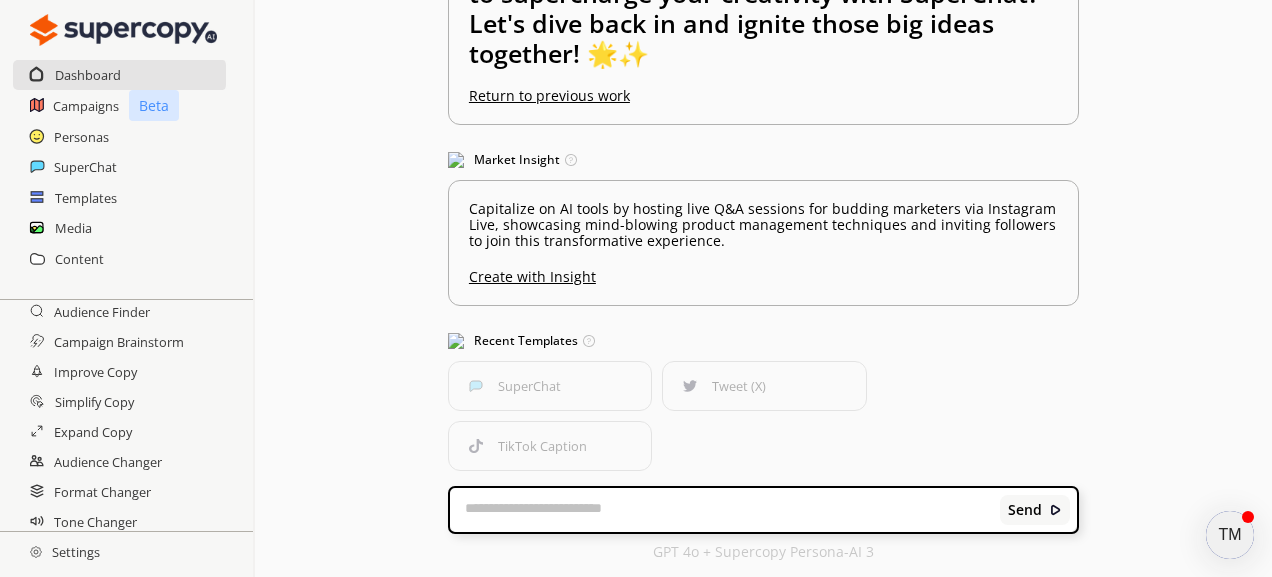 click on "TM" at bounding box center (1230, 535) 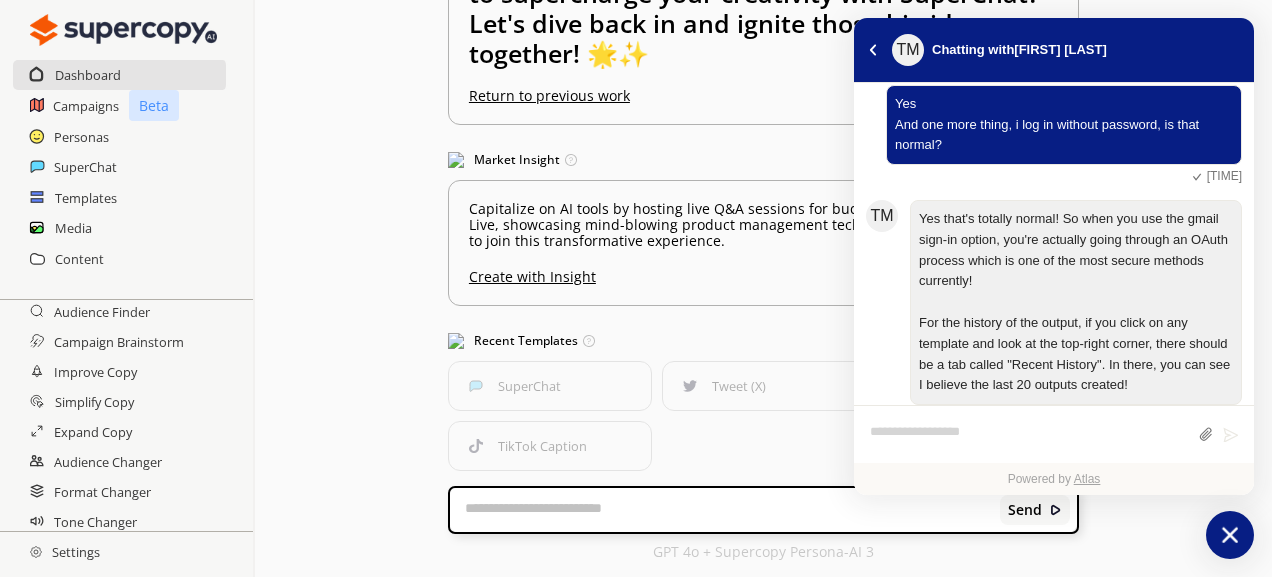 scroll, scrollTop: 480, scrollLeft: 0, axis: vertical 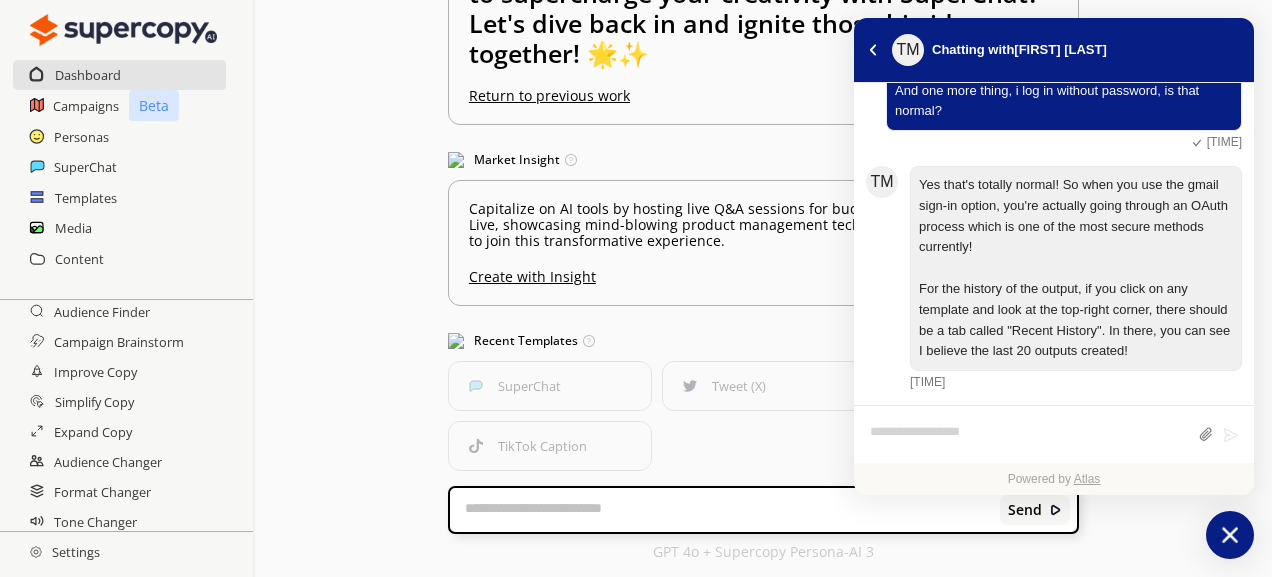click at bounding box center (1029, 435) 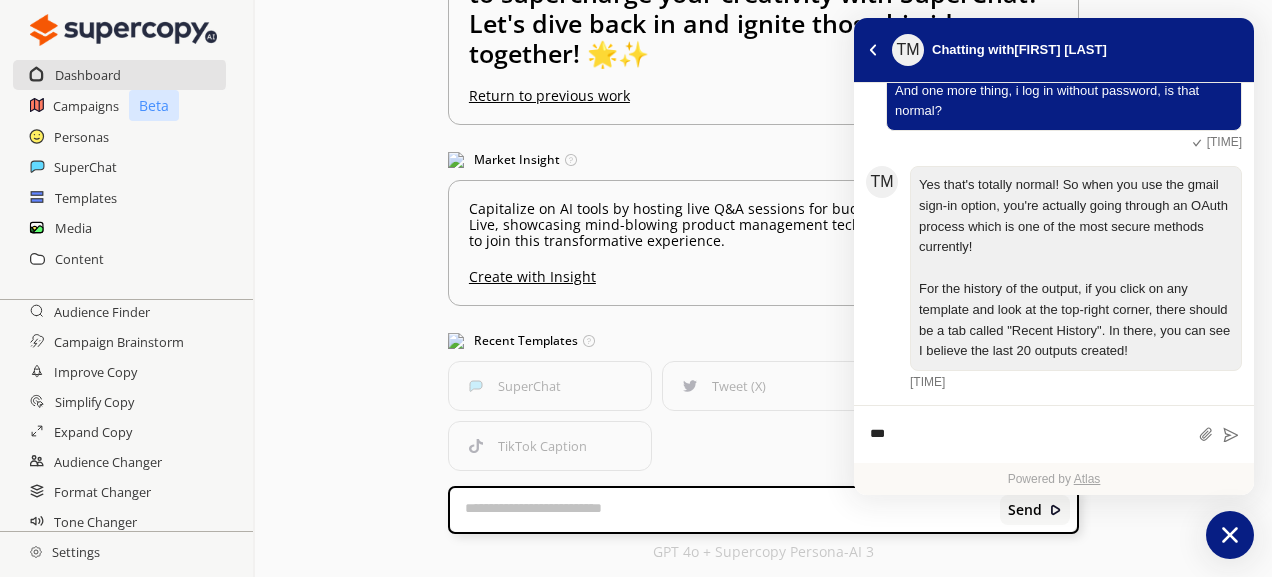 type 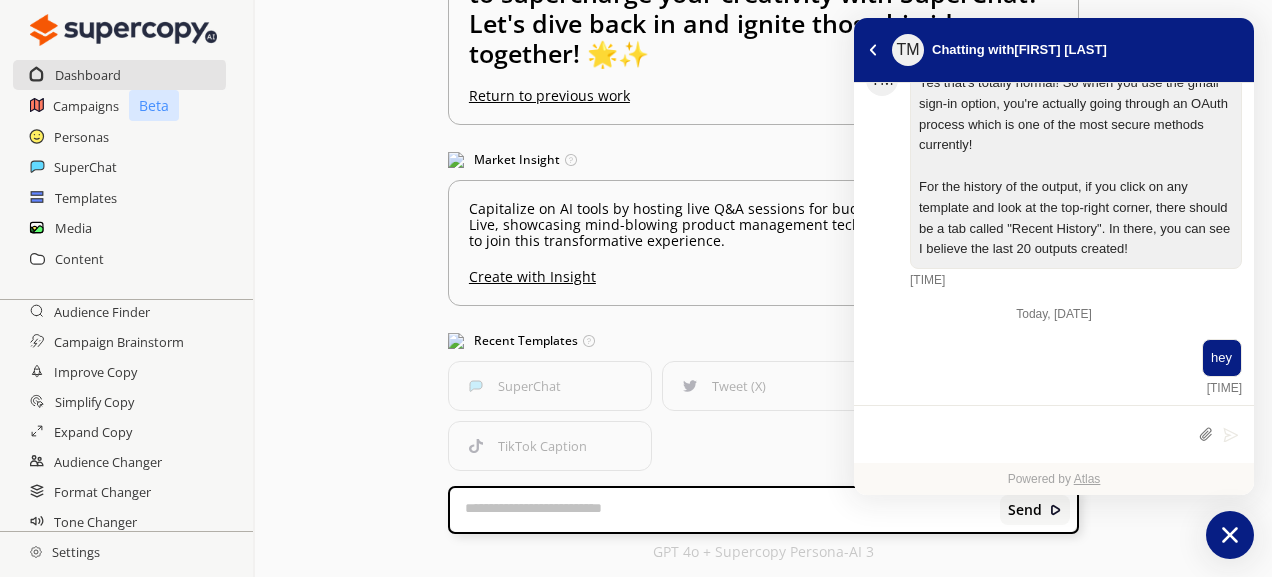 scroll, scrollTop: 602, scrollLeft: 0, axis: vertical 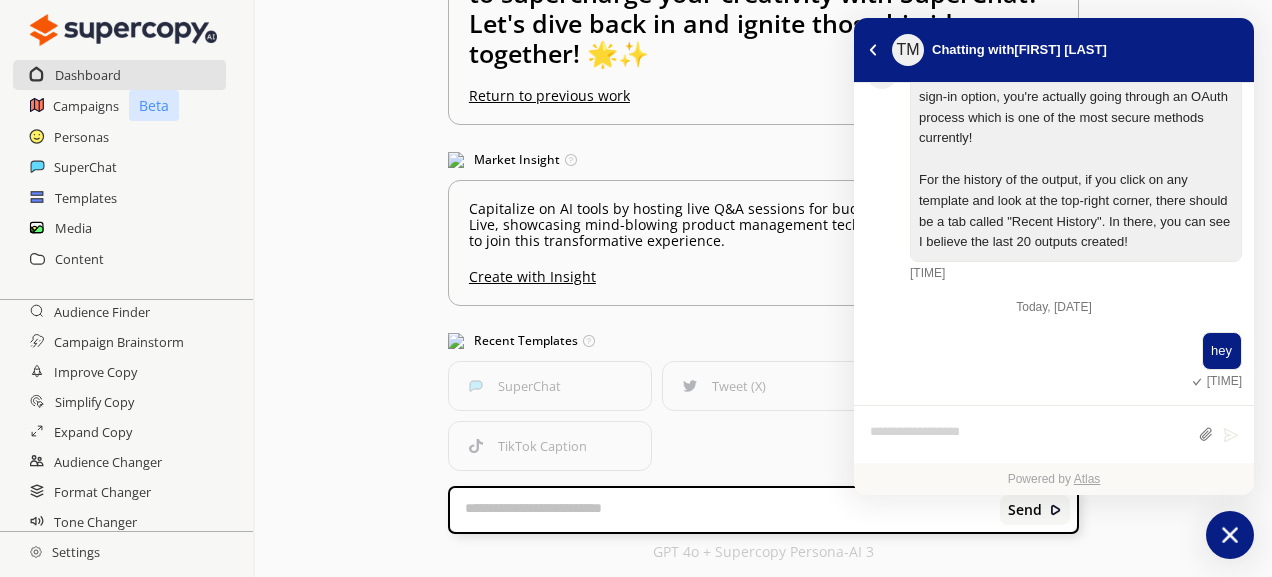 click on "Settings" at bounding box center (65, 552) 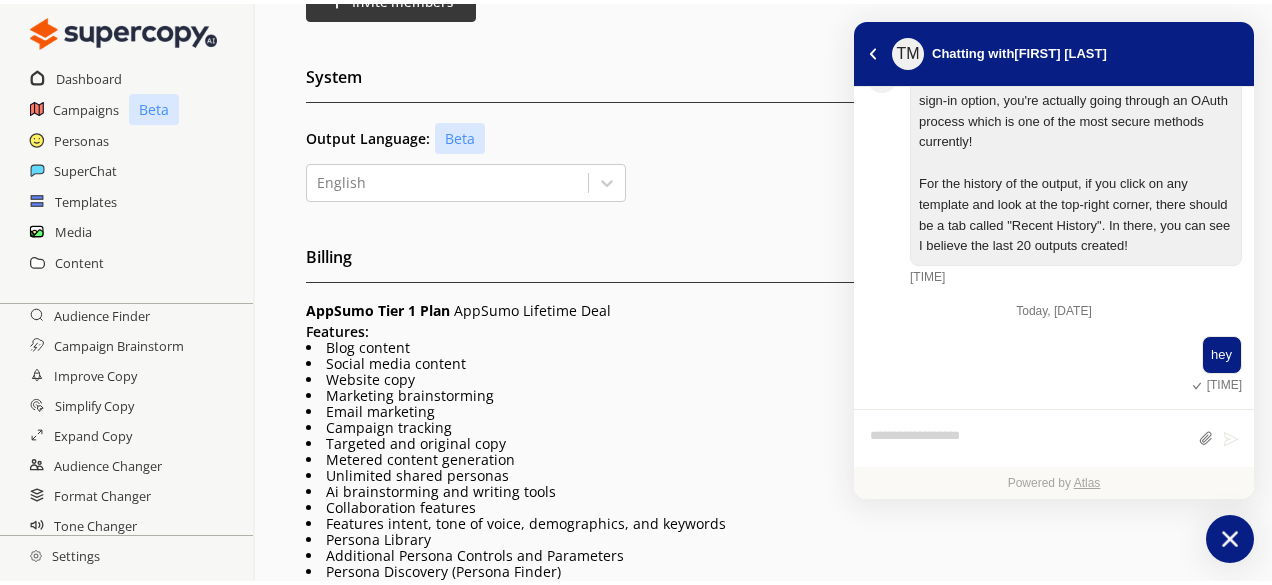 scroll, scrollTop: 110, scrollLeft: 0, axis: vertical 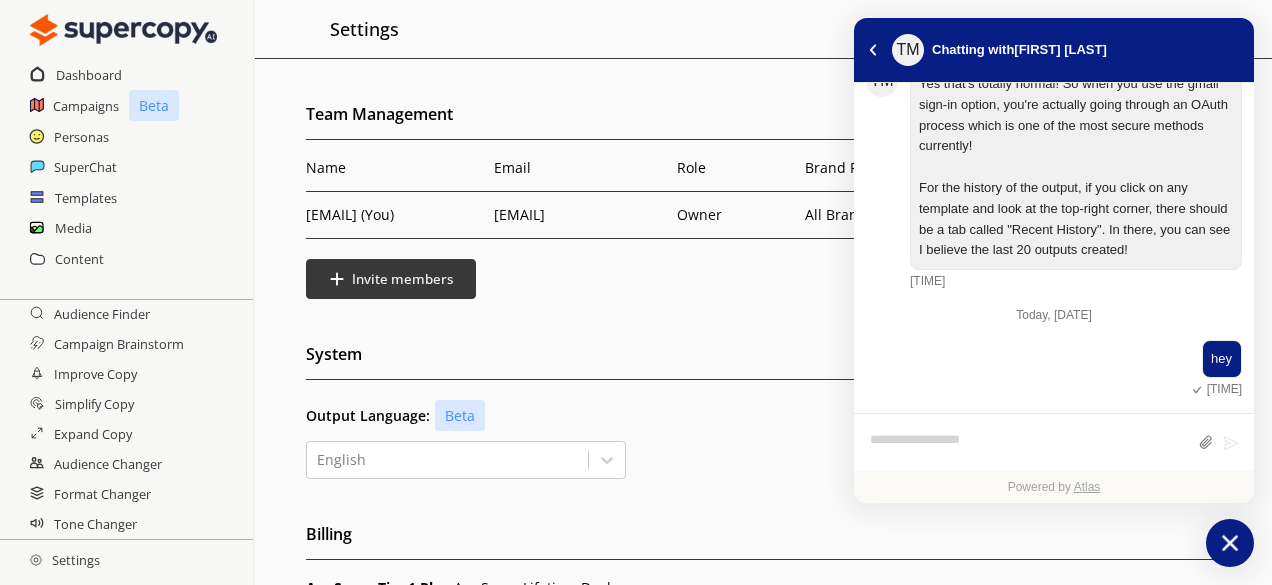 click on "Team Management Name Email Role Brand Permissions Usage [EMAIL] (You) [EMAIL] Owner All Brands 0 /15,000 words Invite members System Output Language: Beta English Billing AppSumo Tier 1 Plan AppSumo Lifetime Deal Features: Blog content Social media content Website copy Marketing brainstorming Email marketing Campaign tracking Targeted and original copy Metered content generation Unlimited shared personas Ai brainstorming and writing tools Collaboration features Features intent, tone of voice, demographics, and keywords Persona Library Additional Persona Controls and Parameters Persona Discovery (Persona Finder) Additional Templates (Facebook ads, Scripts, etc, FAQs) Account Sign Out Help If you have any questions or need help with your account, please email us at support@supercopy.ai ." at bounding box center [763, 615] 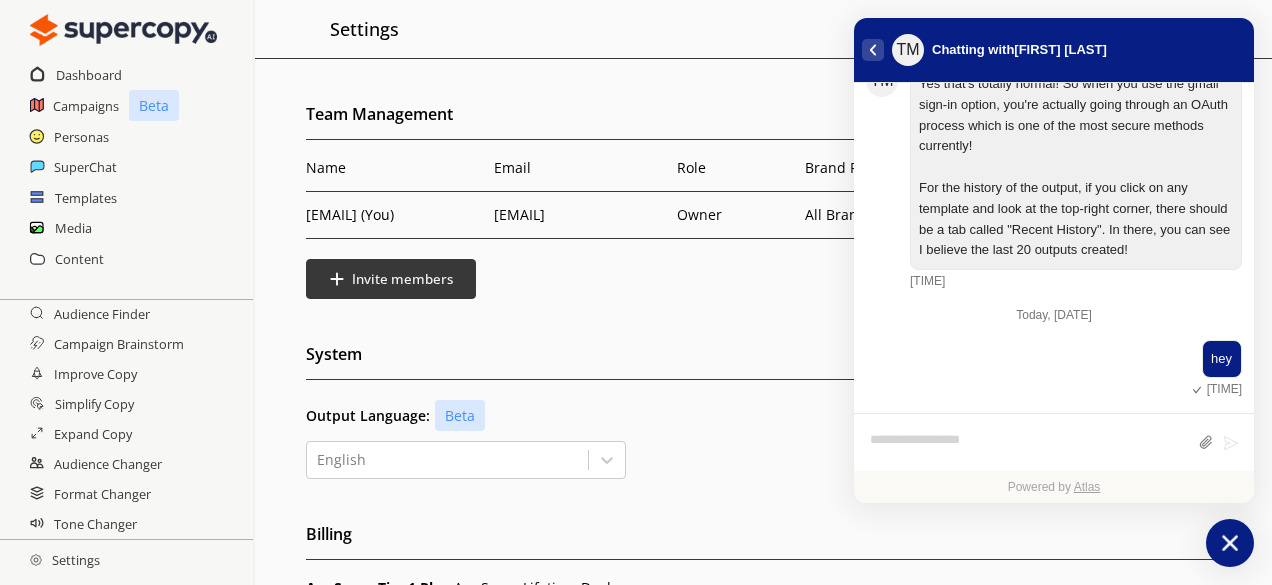 click at bounding box center [873, 50] 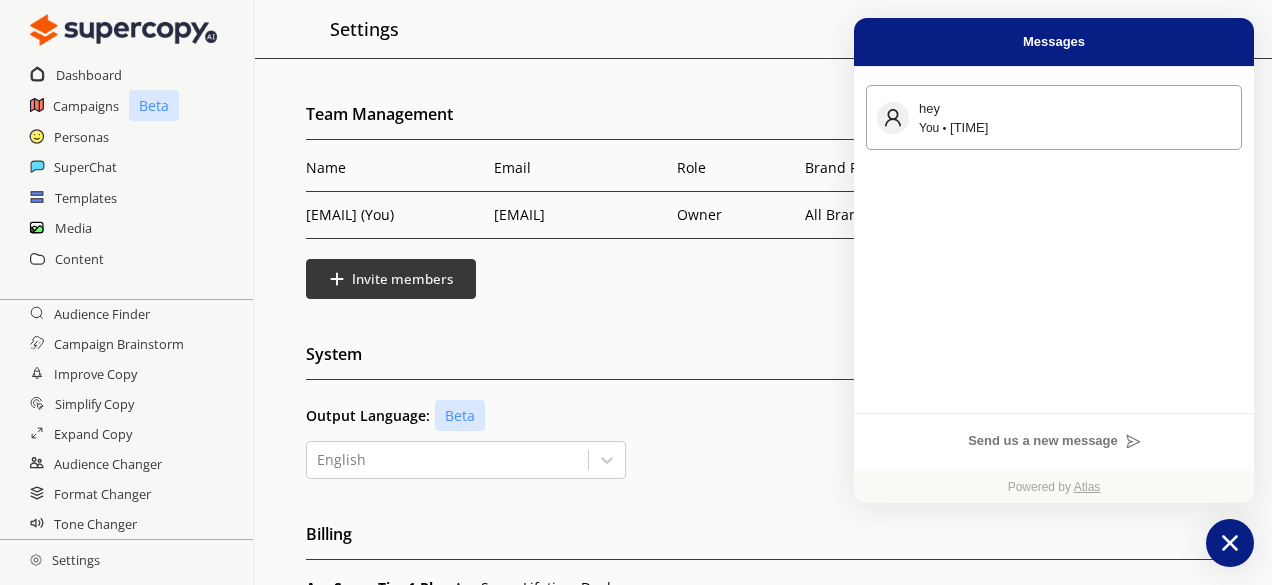 click on "hey" at bounding box center [1075, 108] 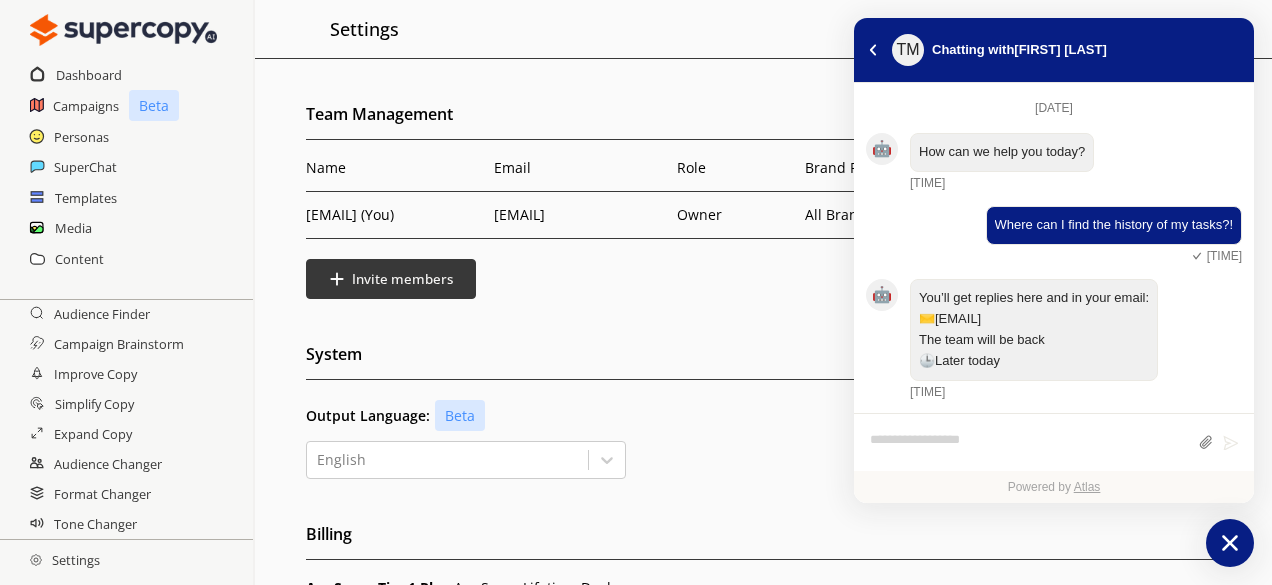 scroll, scrollTop: 594, scrollLeft: 0, axis: vertical 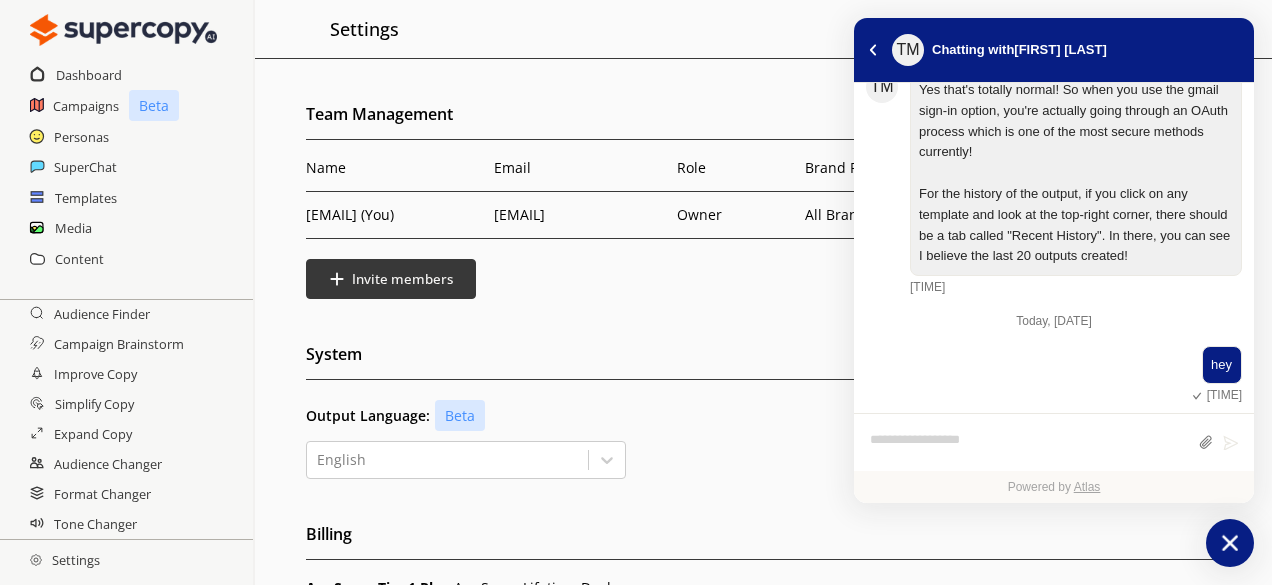 click on "Chat with us" at bounding box center [1230, 543] 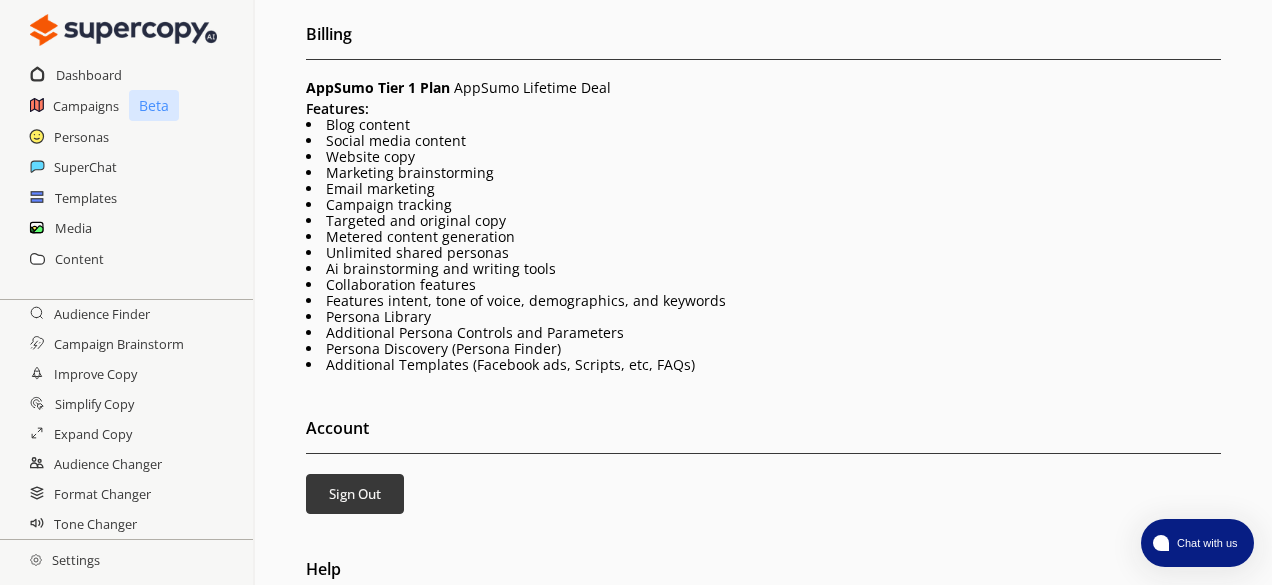 scroll, scrollTop: 561, scrollLeft: 0, axis: vertical 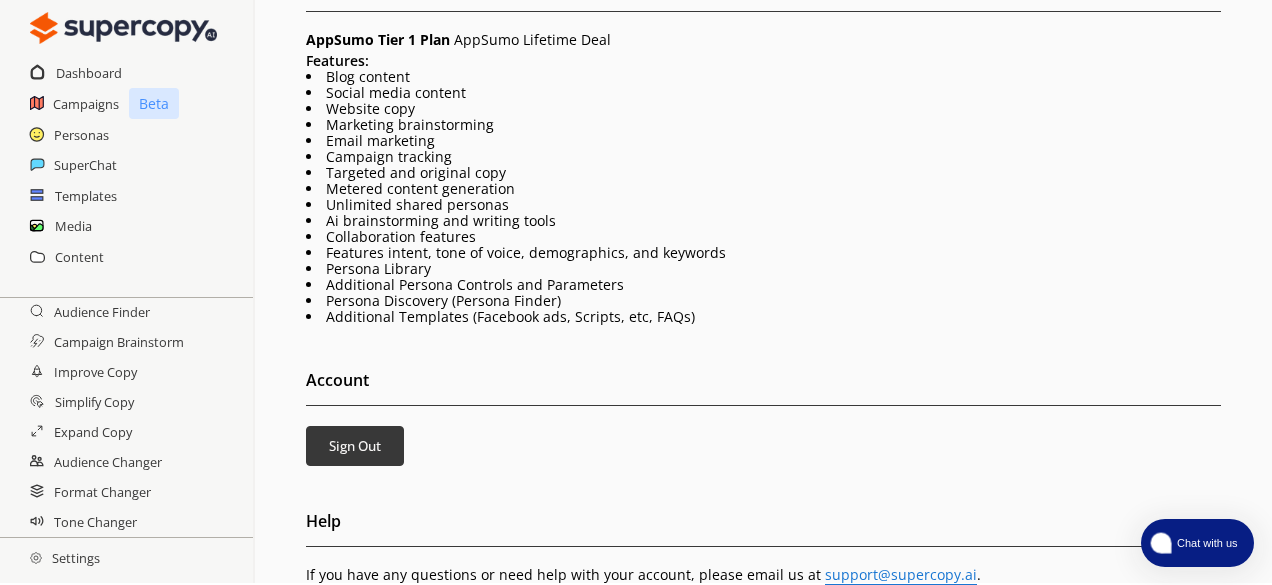 click on "Chat with us" at bounding box center (1205, 543) 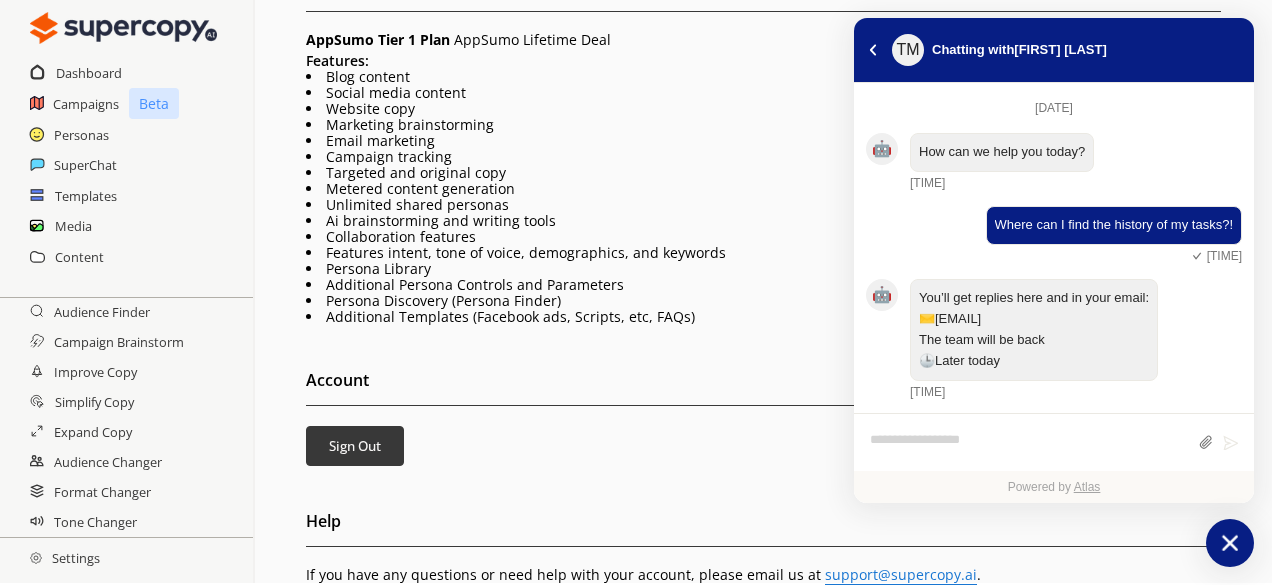 scroll, scrollTop: 594, scrollLeft: 0, axis: vertical 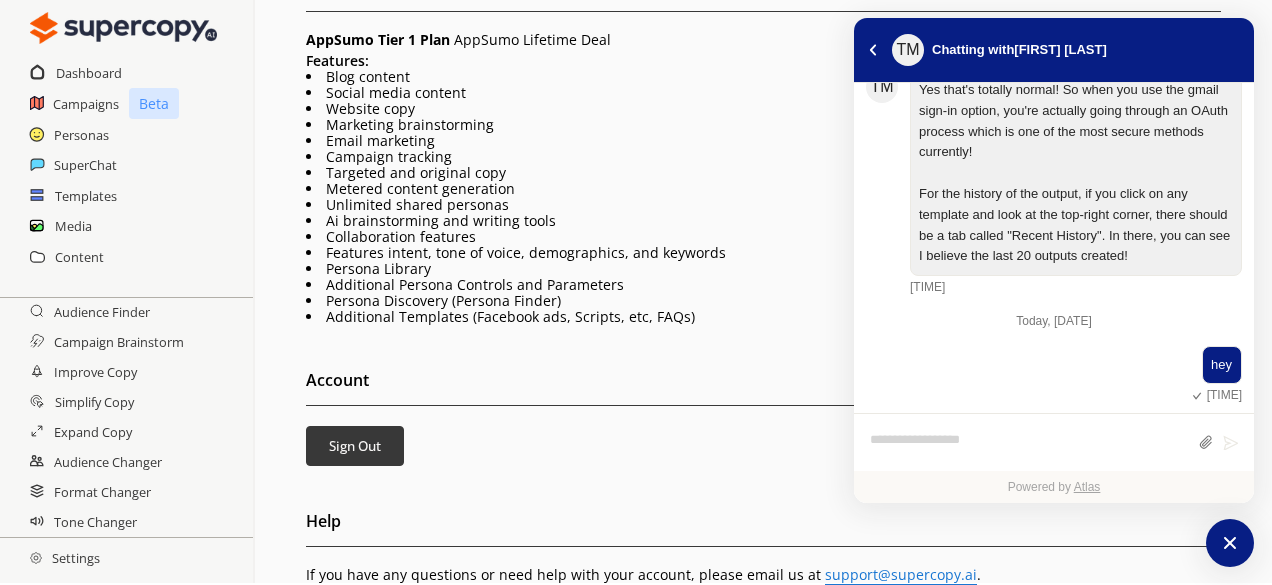 click on "Team Management Name Email Role Brand Permissions Usage [EMAIL] (You) [EMAIL] Owner All Brands 0 /15,000 words Invite members System Output Language: Beta English Billing AppSumo Tier 1 Plan AppSumo Lifetime Deal Features: Blog content Social media content Website copy Marketing brainstorming Email marketing Campaign tracking Targeted and original copy Metered content generation Unlimited shared personas Ai brainstorming and writing tools Collaboration features Features intent, tone of voice, demographics, and keywords Persona Library Additional Persona Controls and Parameters Persona Discovery (Persona Finder) Additional Templates (Facebook ads, Scripts, etc, FAQs) Account Sign Out Help If you have any questions or need help with your account, please email us at support@supercopy.ai ." at bounding box center [763, 67] 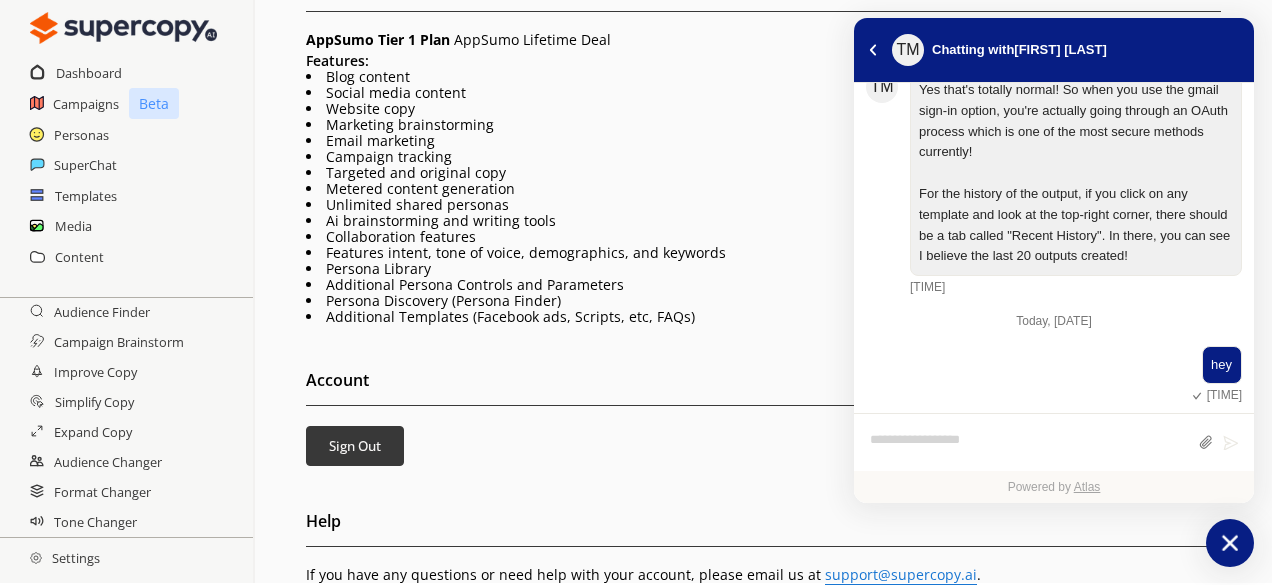 click on "Chat with us" at bounding box center [1230, 543] 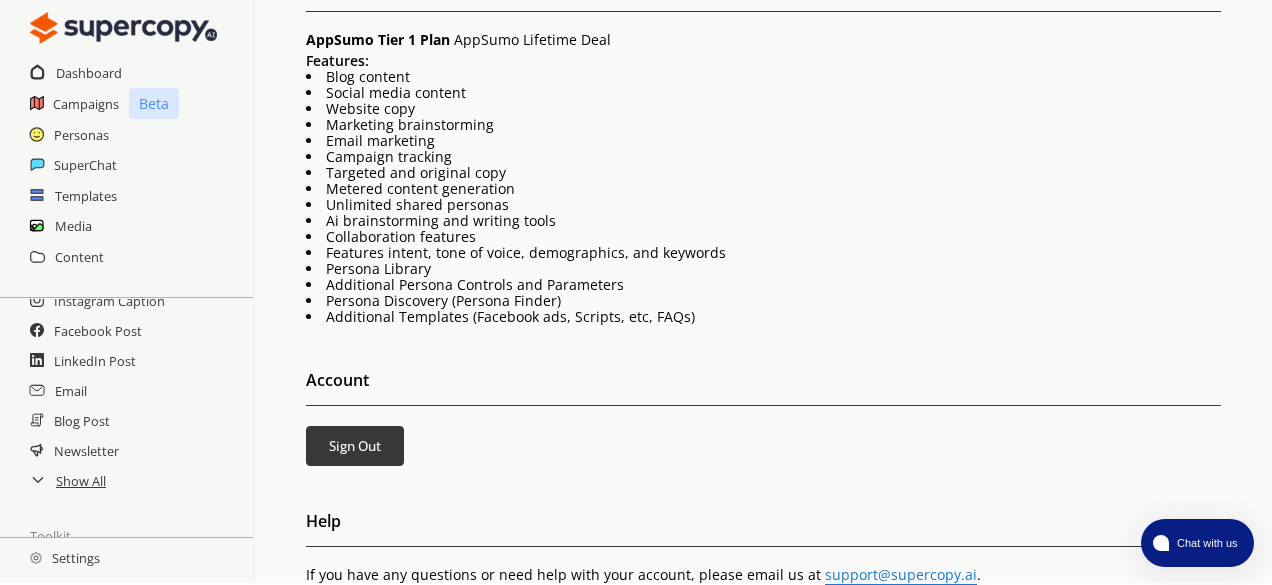 scroll, scrollTop: 0, scrollLeft: 0, axis: both 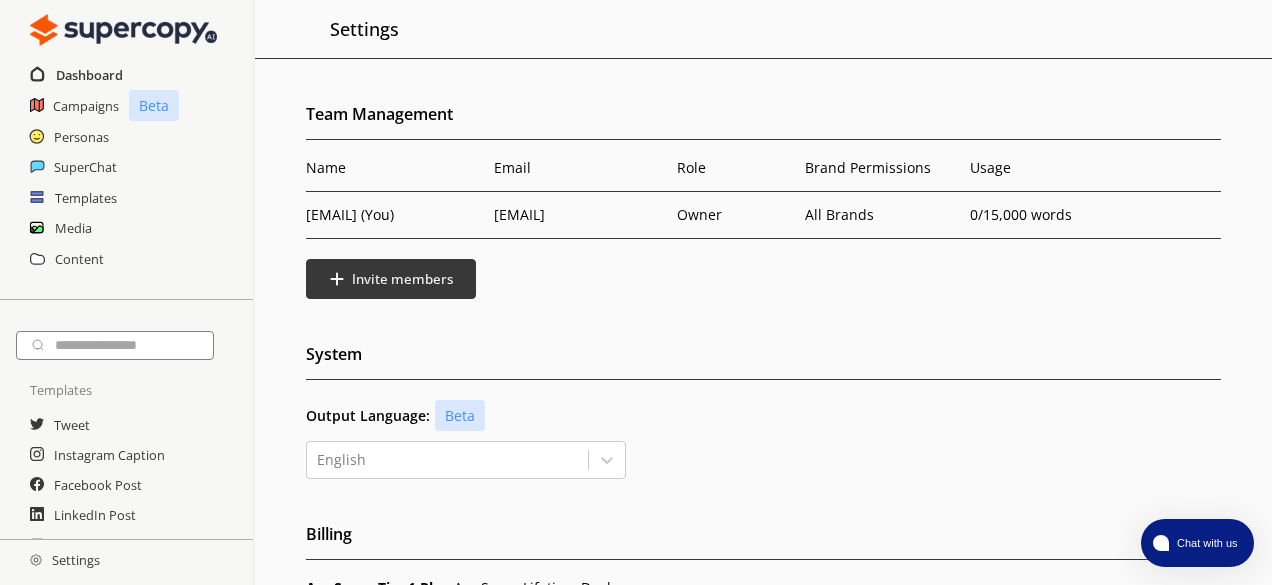 click on "Dashboard" at bounding box center [89, 75] 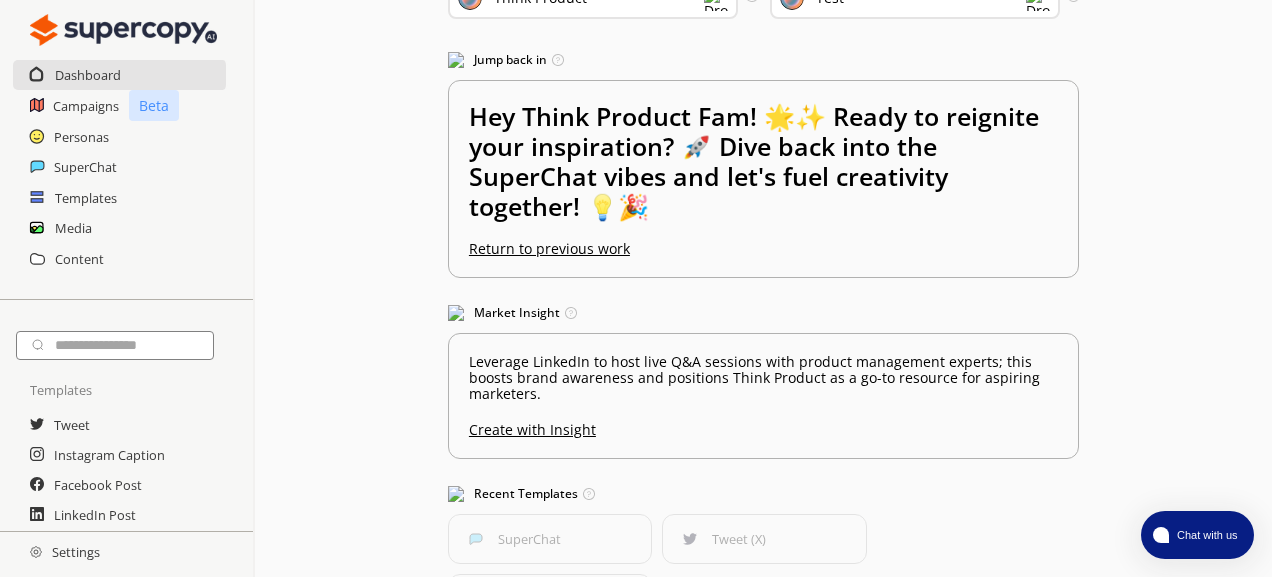 scroll, scrollTop: 0, scrollLeft: 0, axis: both 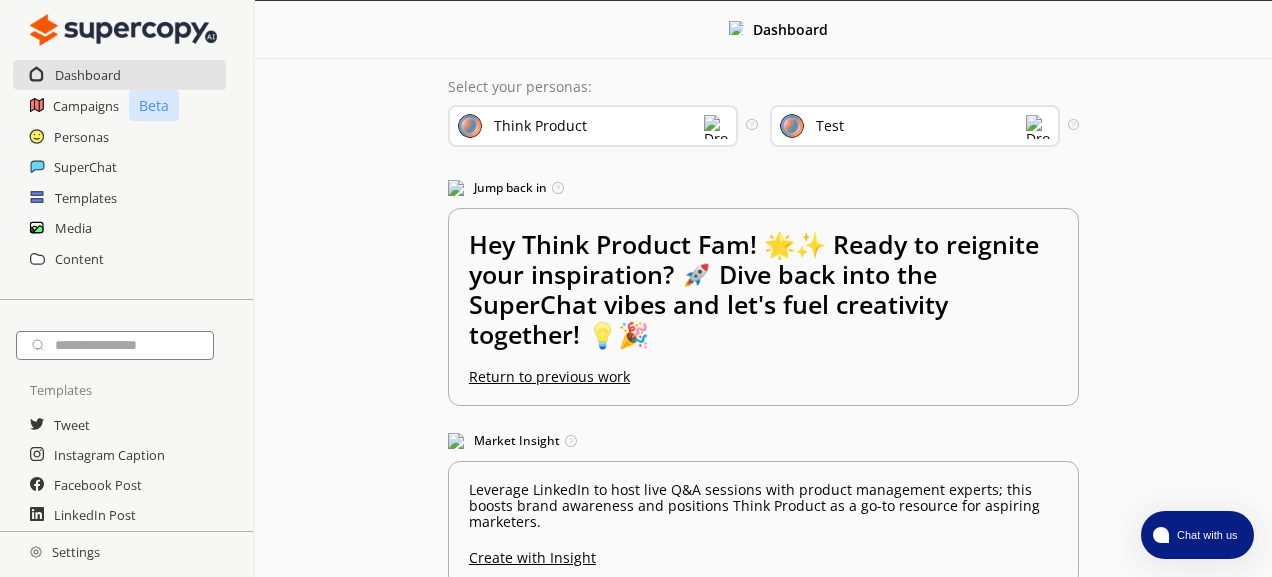 click at bounding box center [716, 127] 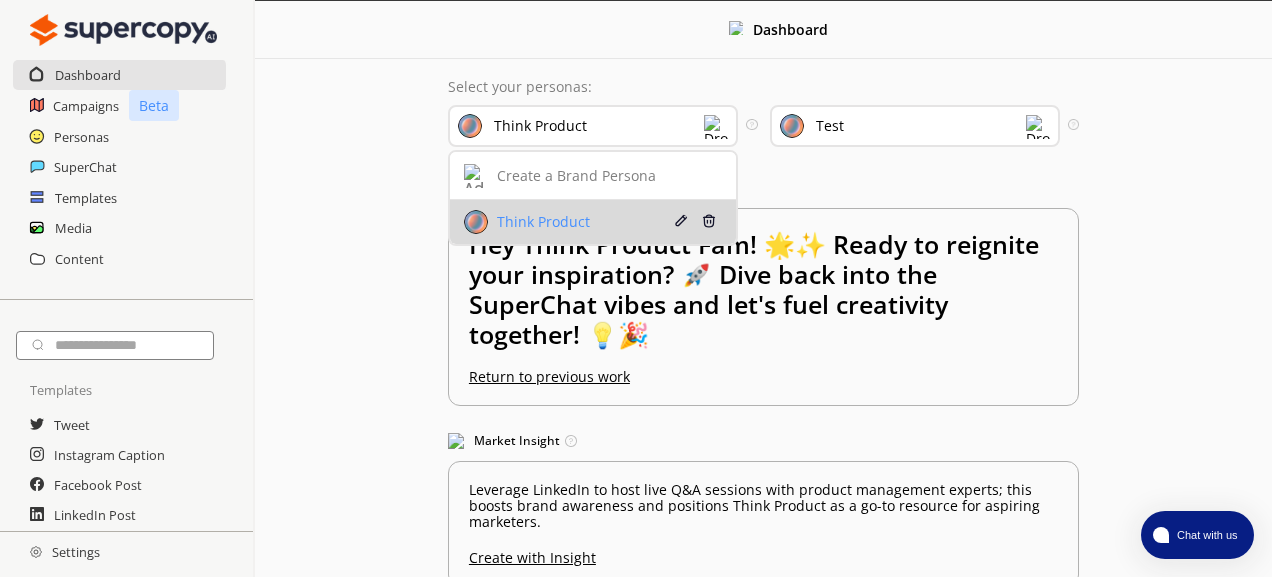 click on "Delete" at bounding box center (716, 222) 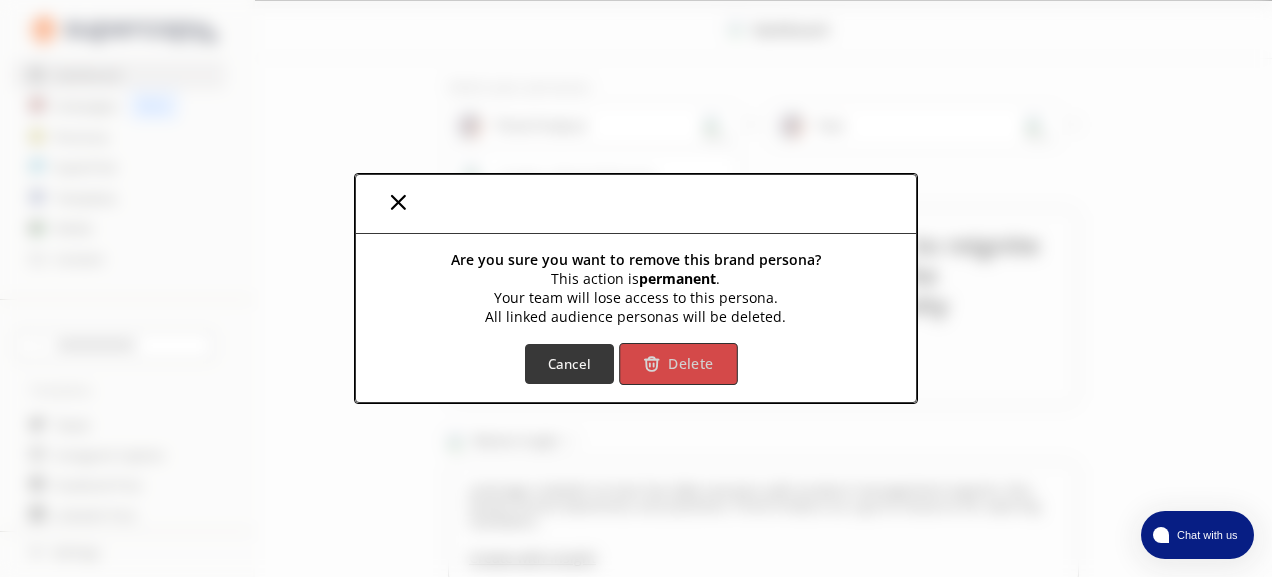 click at bounding box center (651, 363) 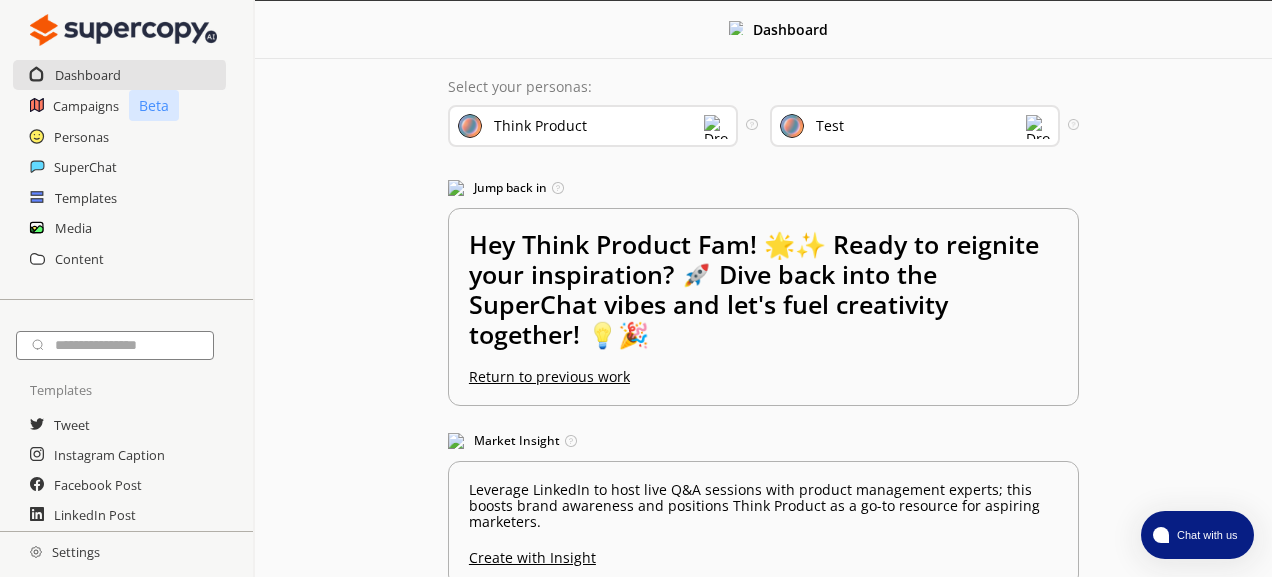 click at bounding box center [716, 127] 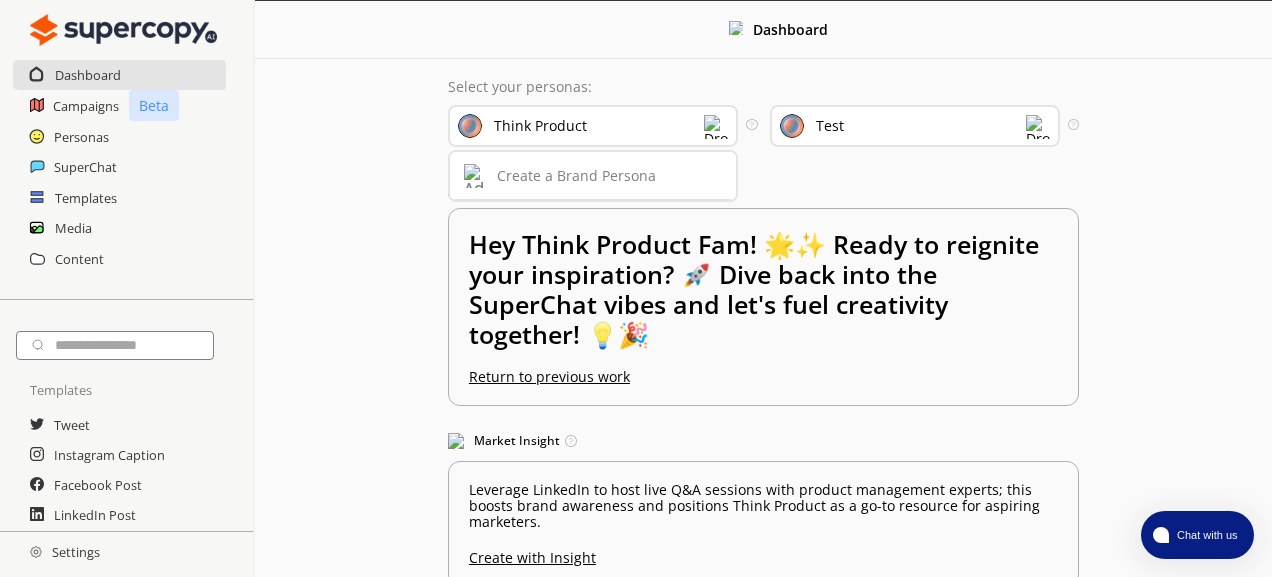 click on "Think Product" at bounding box center [593, 126] 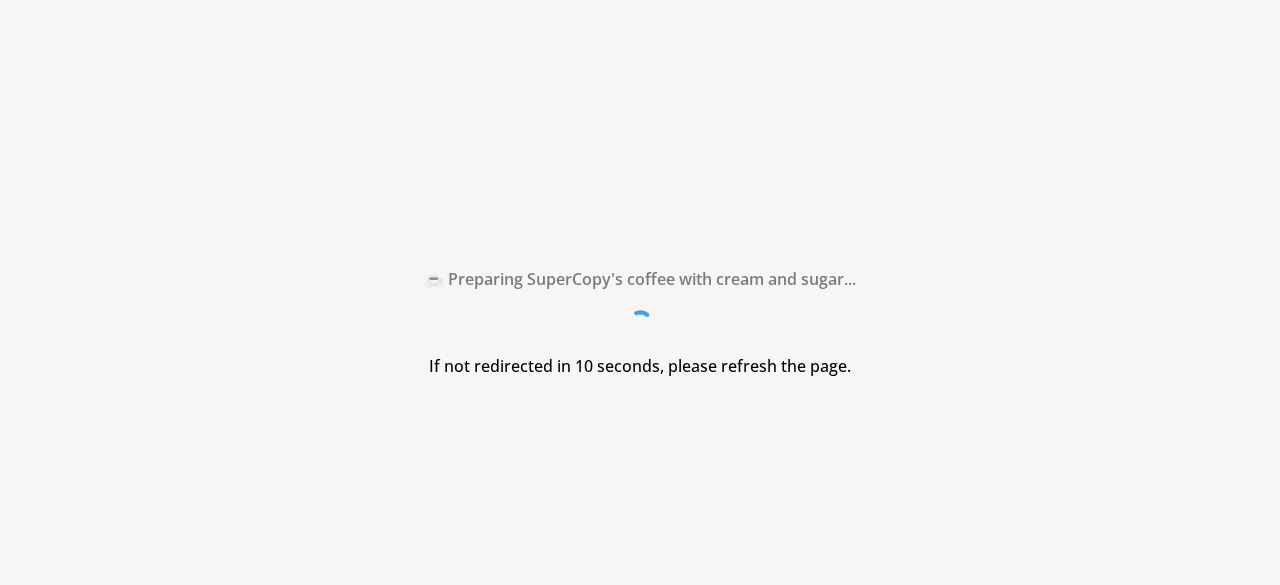 scroll, scrollTop: 0, scrollLeft: 0, axis: both 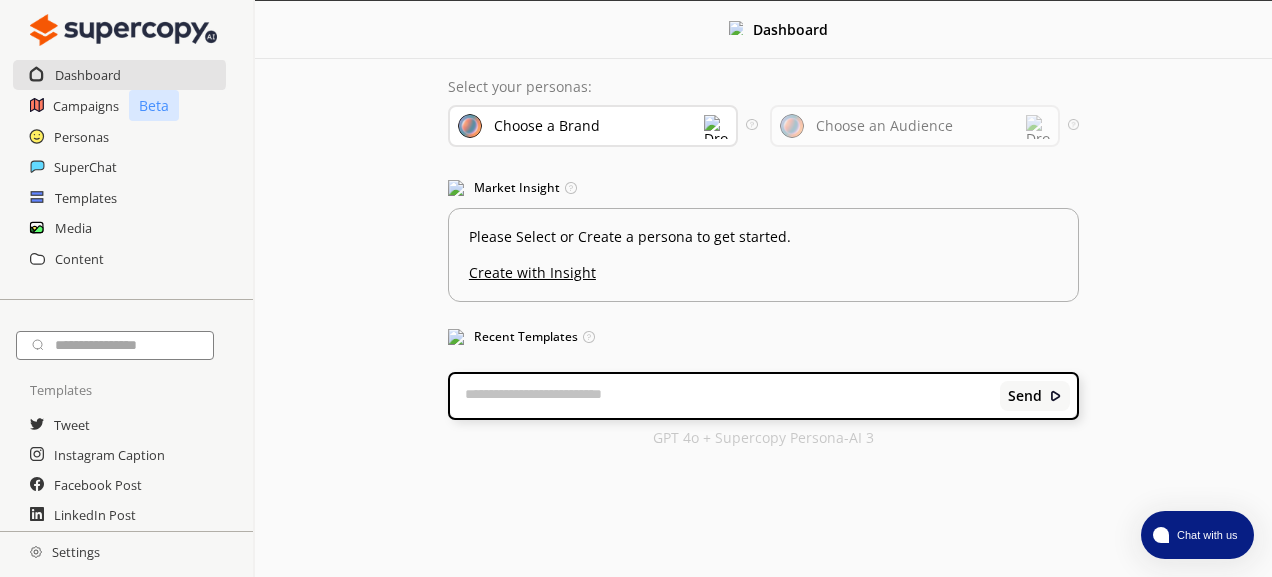 click on "Choose an Audience" at bounding box center [884, 126] 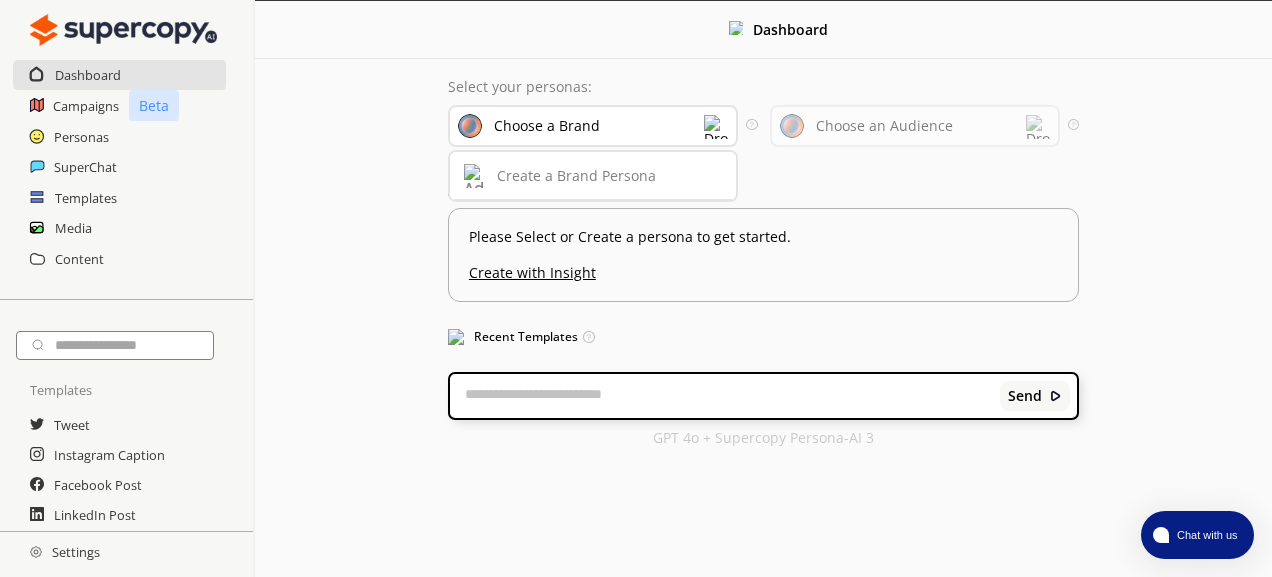 click on "Choose a Brand" at bounding box center (593, 126) 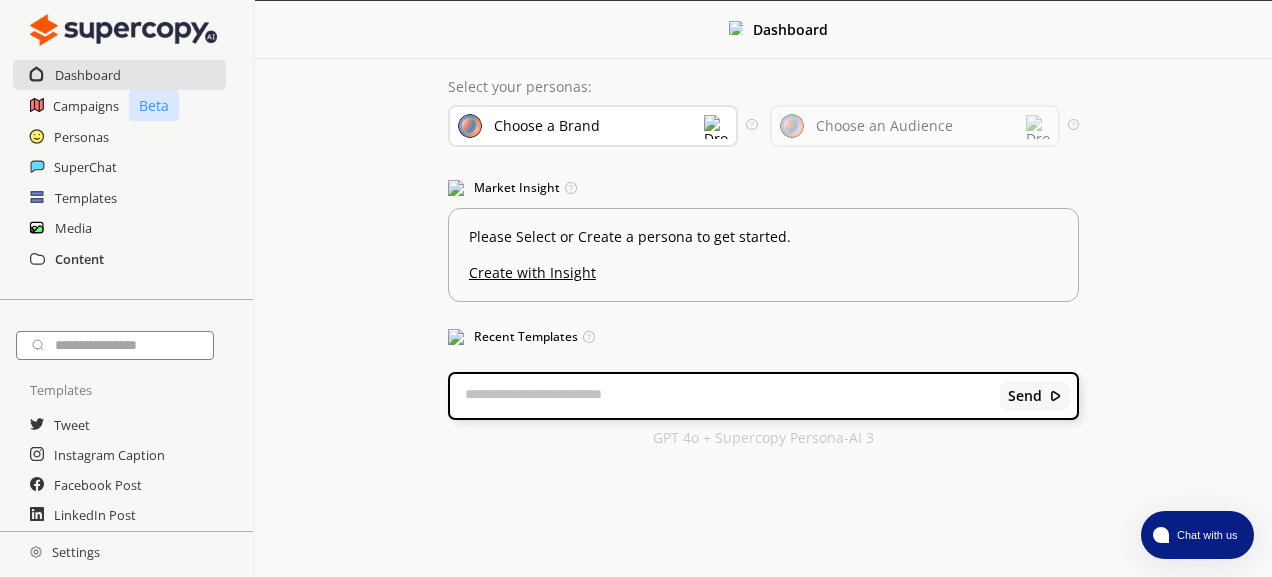 click on "Content" at bounding box center [79, 259] 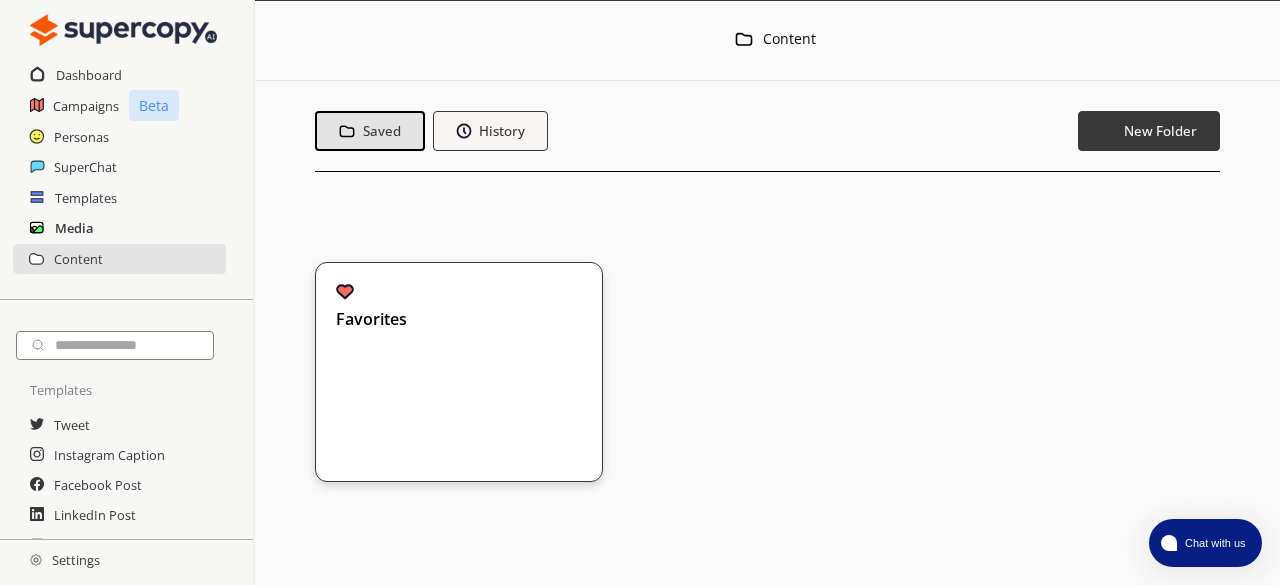 click on "Media" at bounding box center (74, 228) 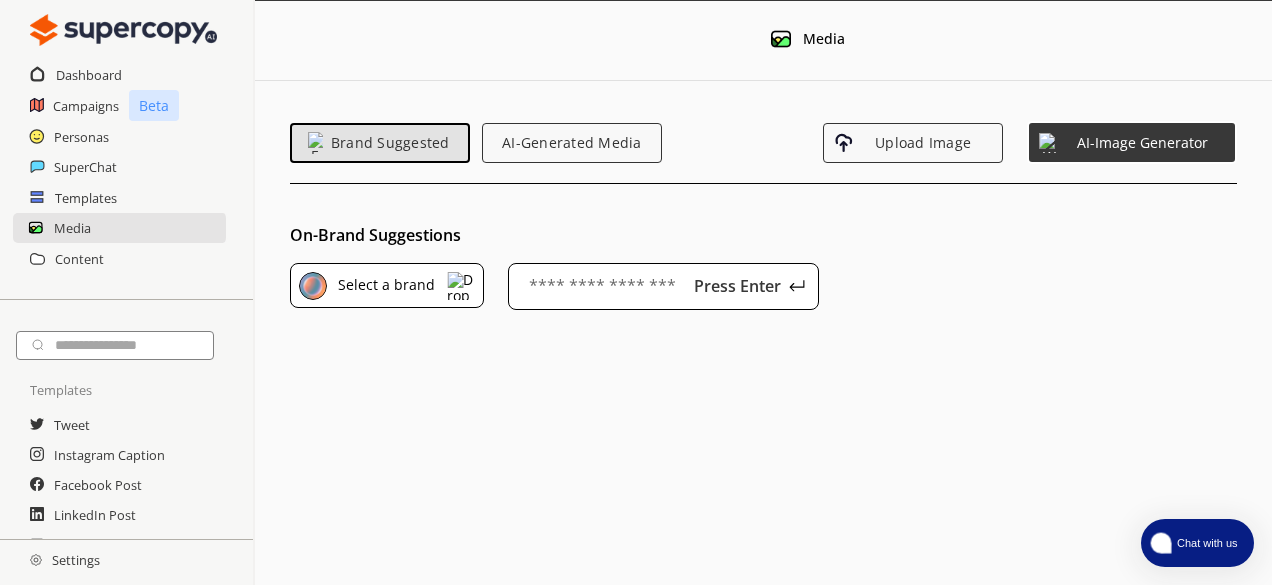 click on "Chat with us" at bounding box center (1205, 543) 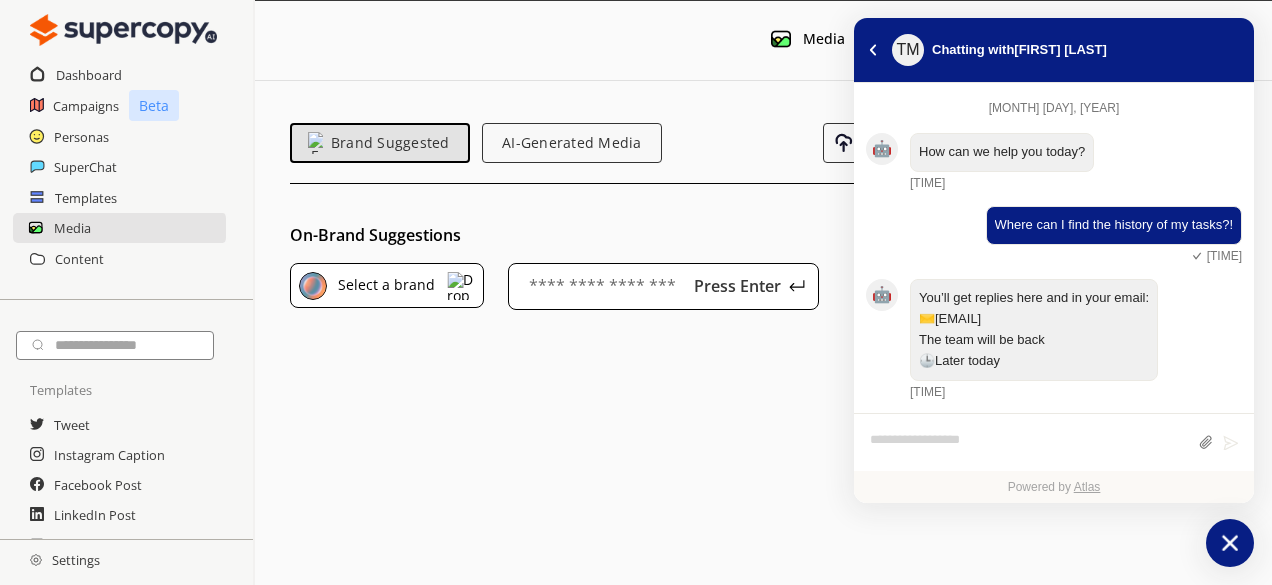 scroll, scrollTop: 594, scrollLeft: 0, axis: vertical 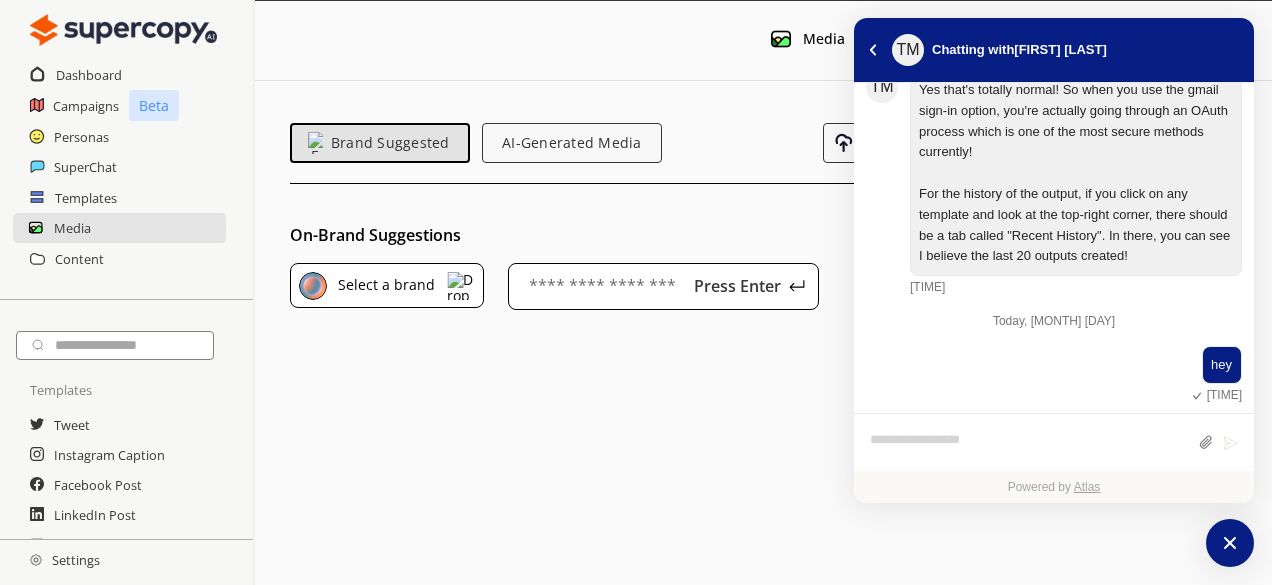 click on "On-Brand Suggestions   Select a brand Press Enter   A maximum of three keywords are allowed. Delete some to add new ones!" at bounding box center (763, 519) 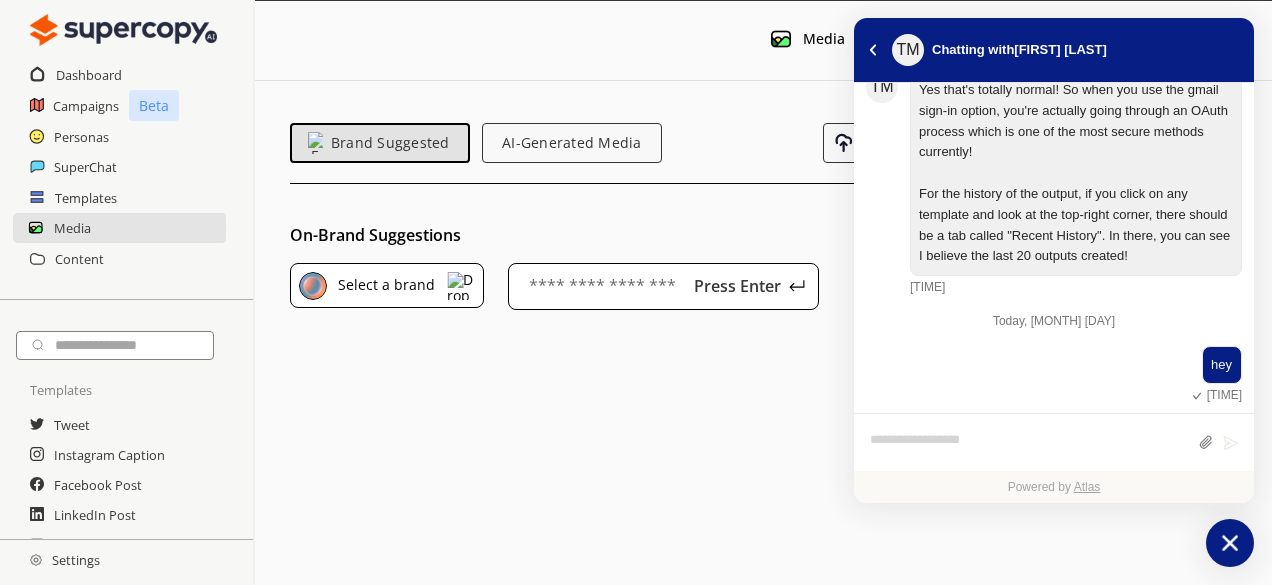 click at bounding box center (1230, 543) 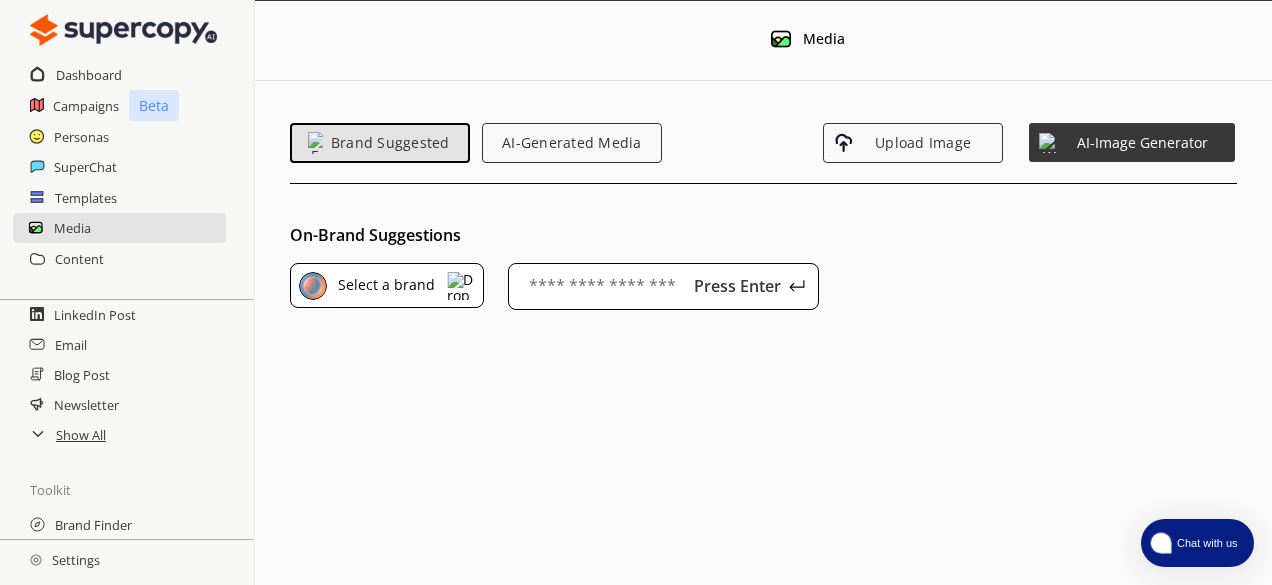 scroll, scrollTop: 300, scrollLeft: 0, axis: vertical 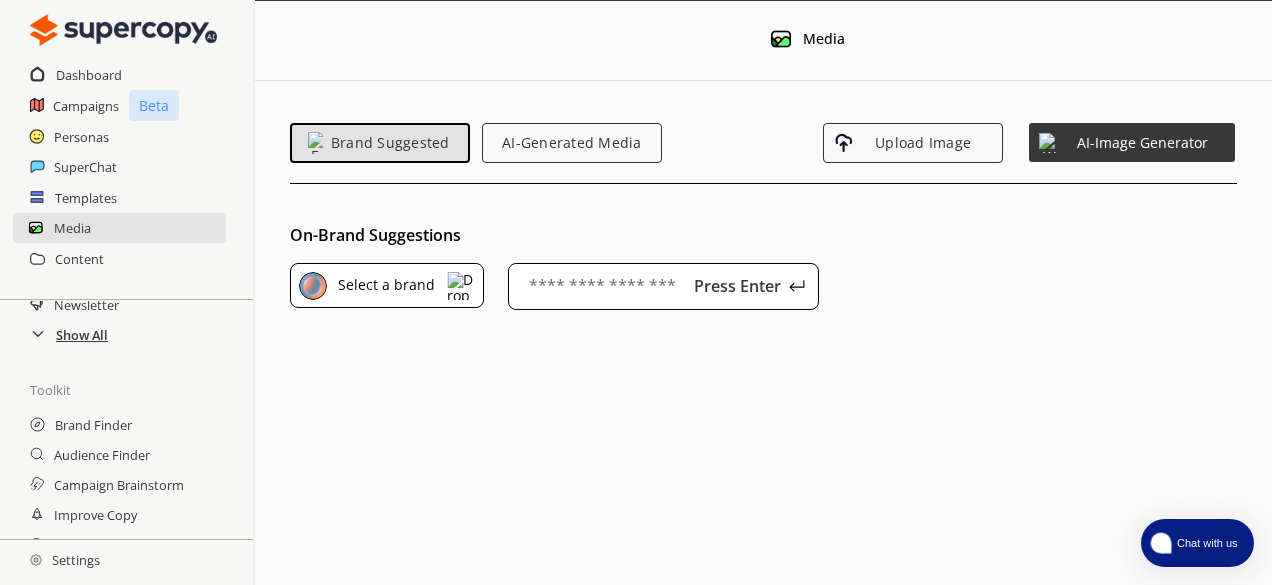 click on "Show All" at bounding box center (82, 335) 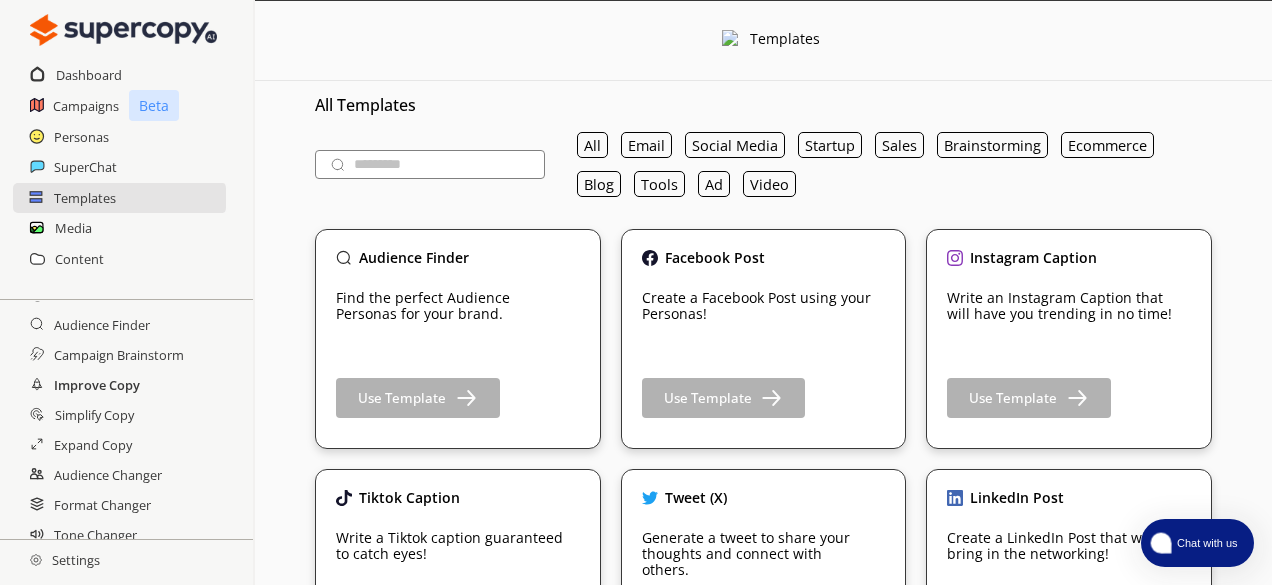 scroll, scrollTop: 443, scrollLeft: 0, axis: vertical 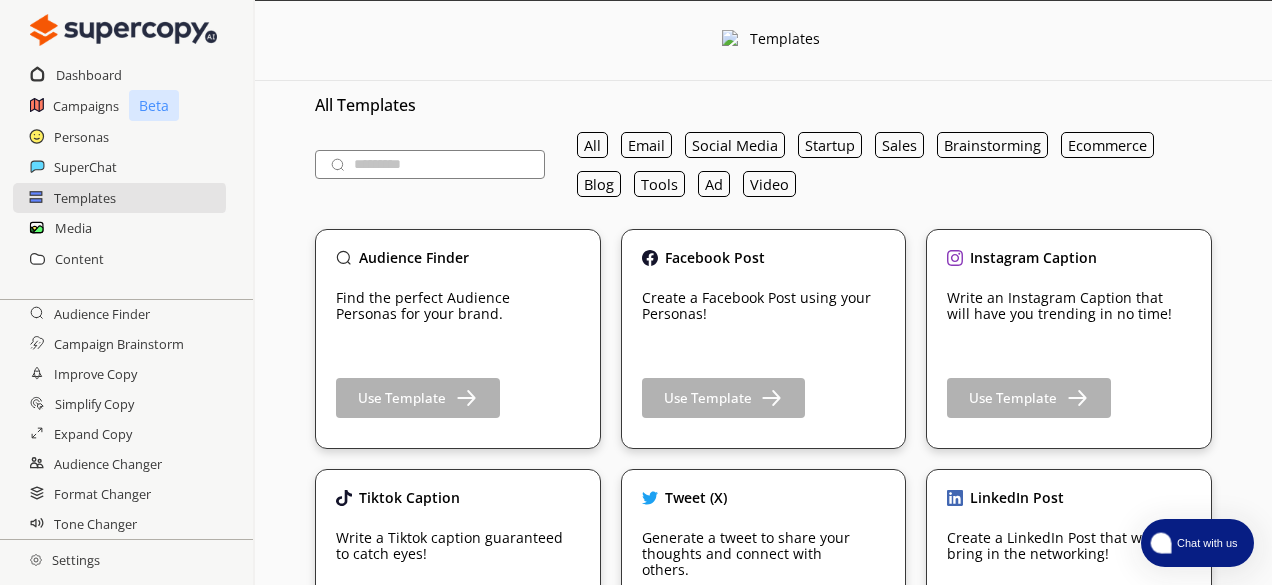 click on "Settings" at bounding box center [65, 560] 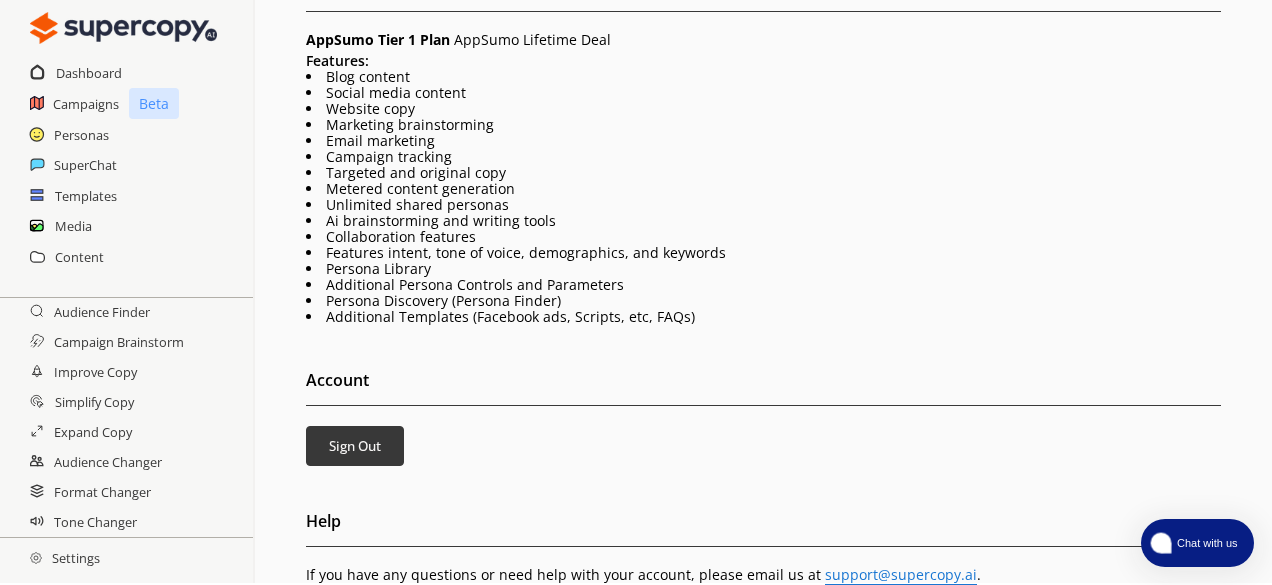 scroll, scrollTop: 561, scrollLeft: 0, axis: vertical 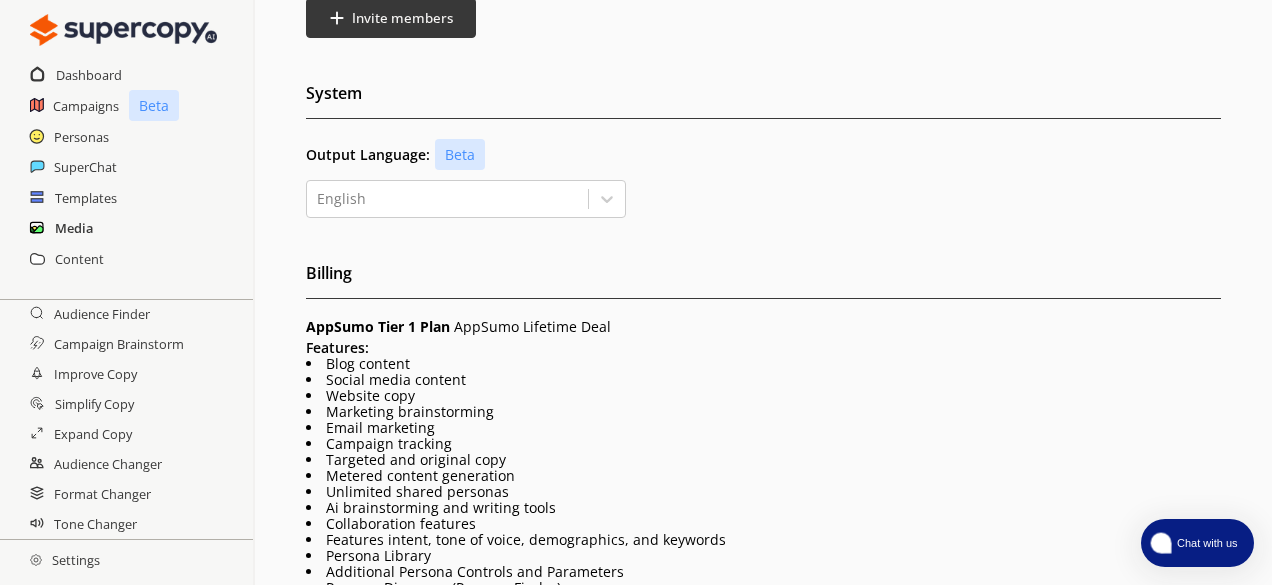 click on "Media" at bounding box center (74, 228) 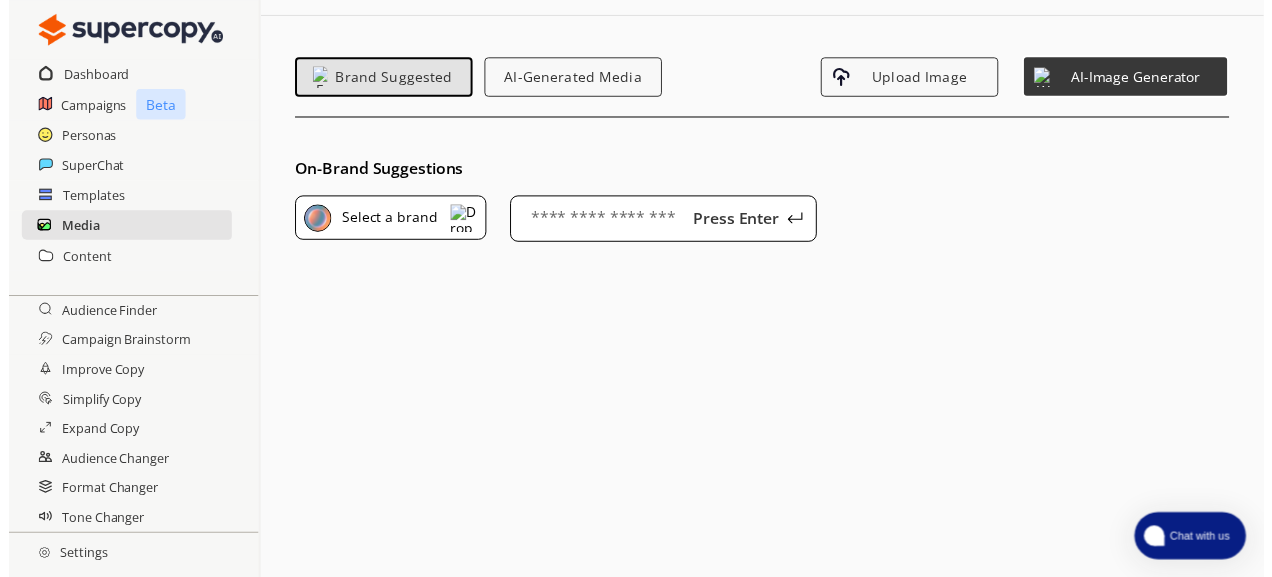 scroll, scrollTop: 0, scrollLeft: 0, axis: both 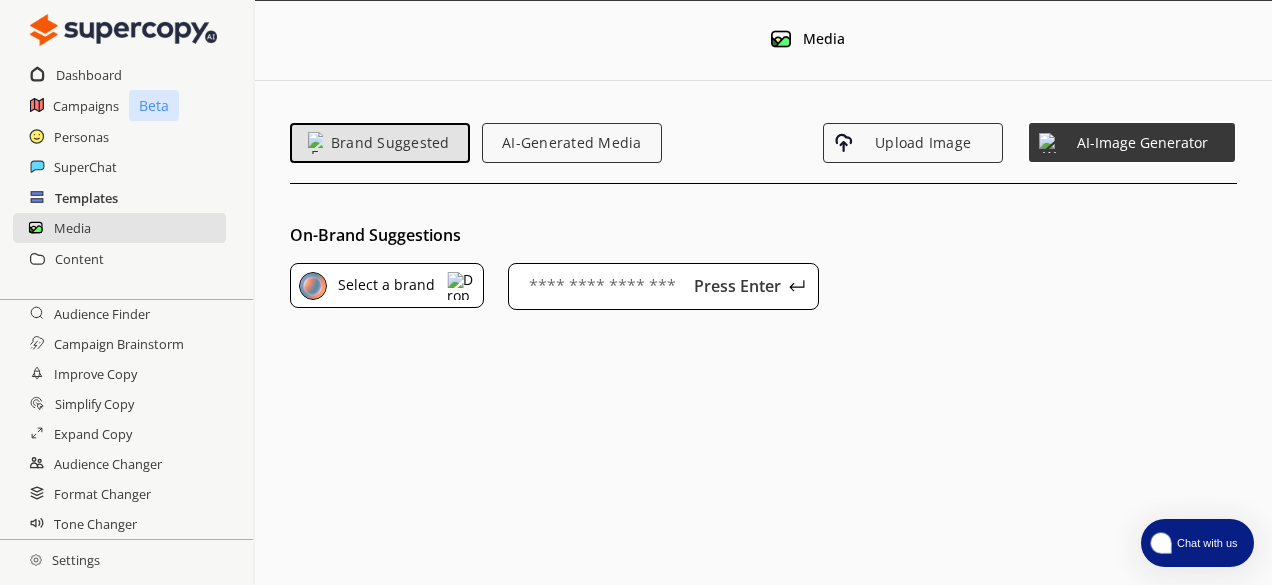 click on "Templates" at bounding box center (86, 198) 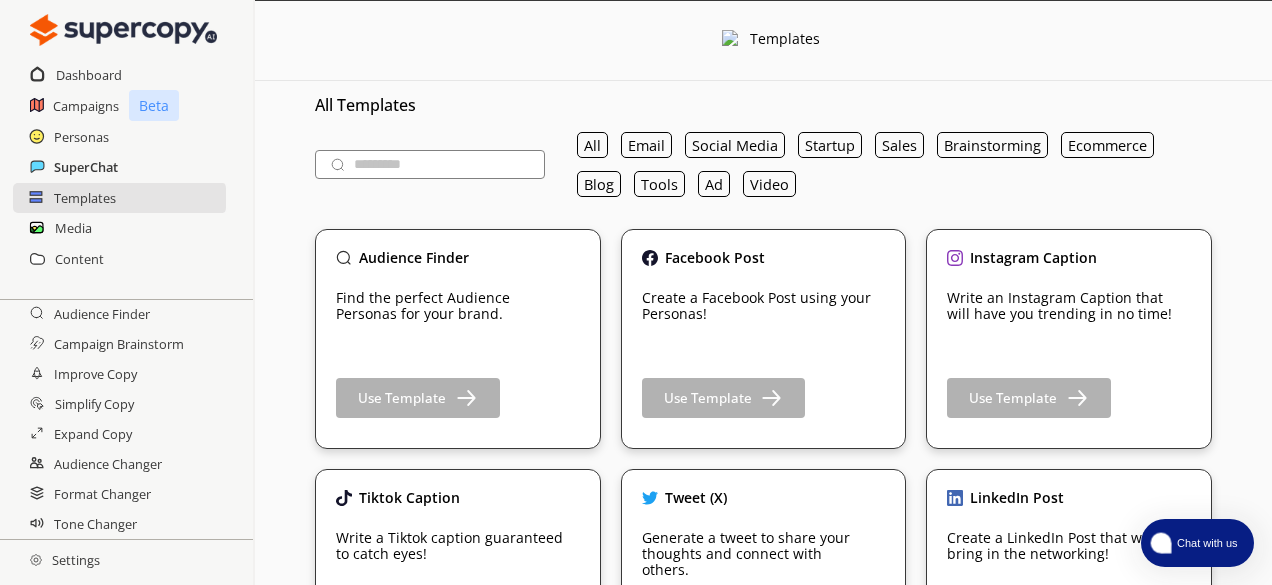 click on "SuperChat" at bounding box center (86, 167) 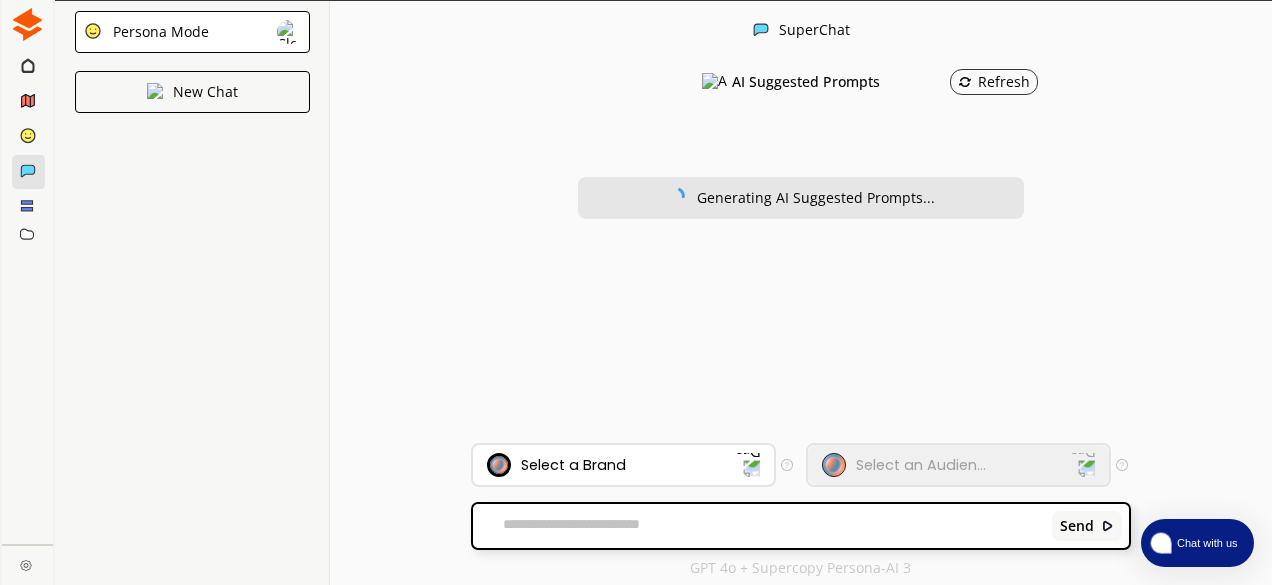 click at bounding box center (28, 137) 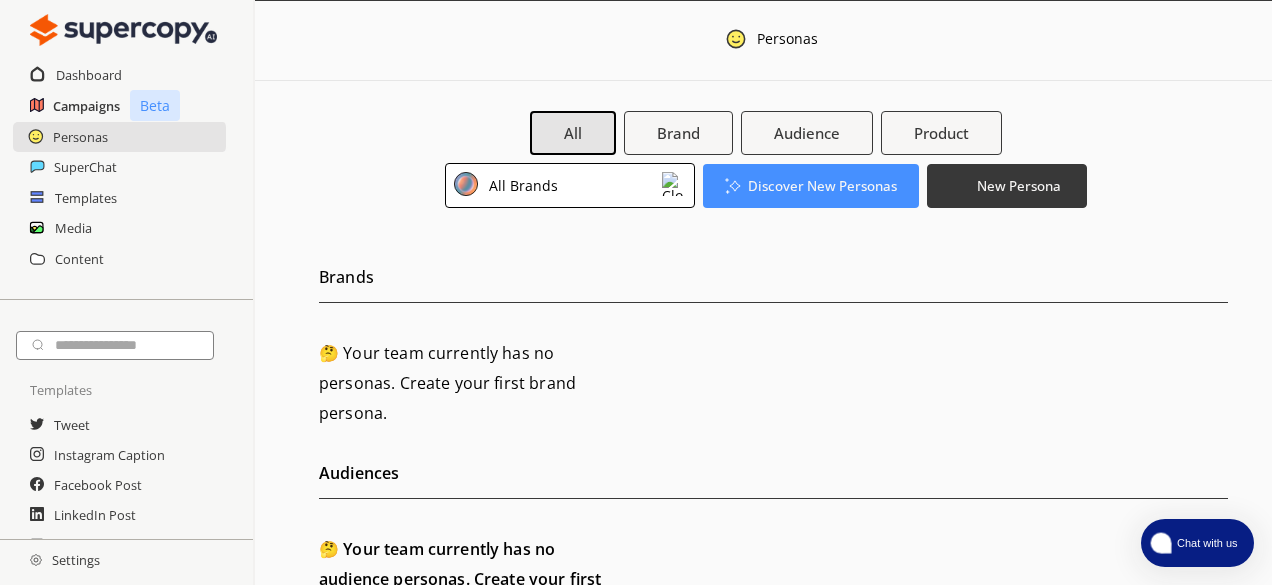 click on "Campaigns" at bounding box center [86, 106] 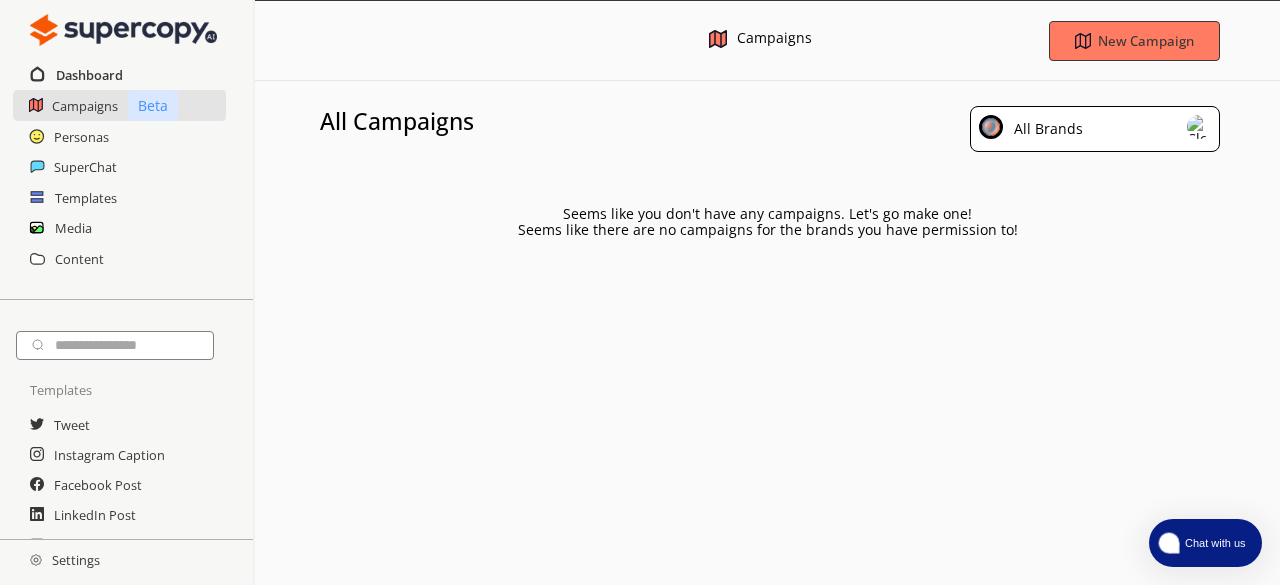 click on "Dashboard" at bounding box center [89, 75] 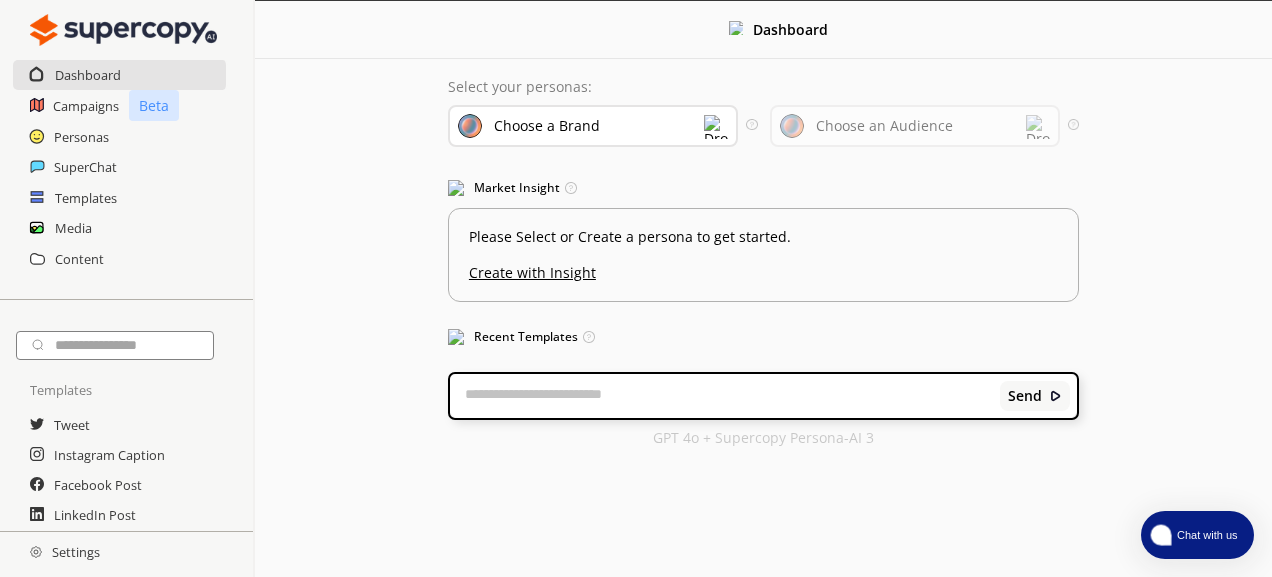 click at bounding box center [123, 30] 